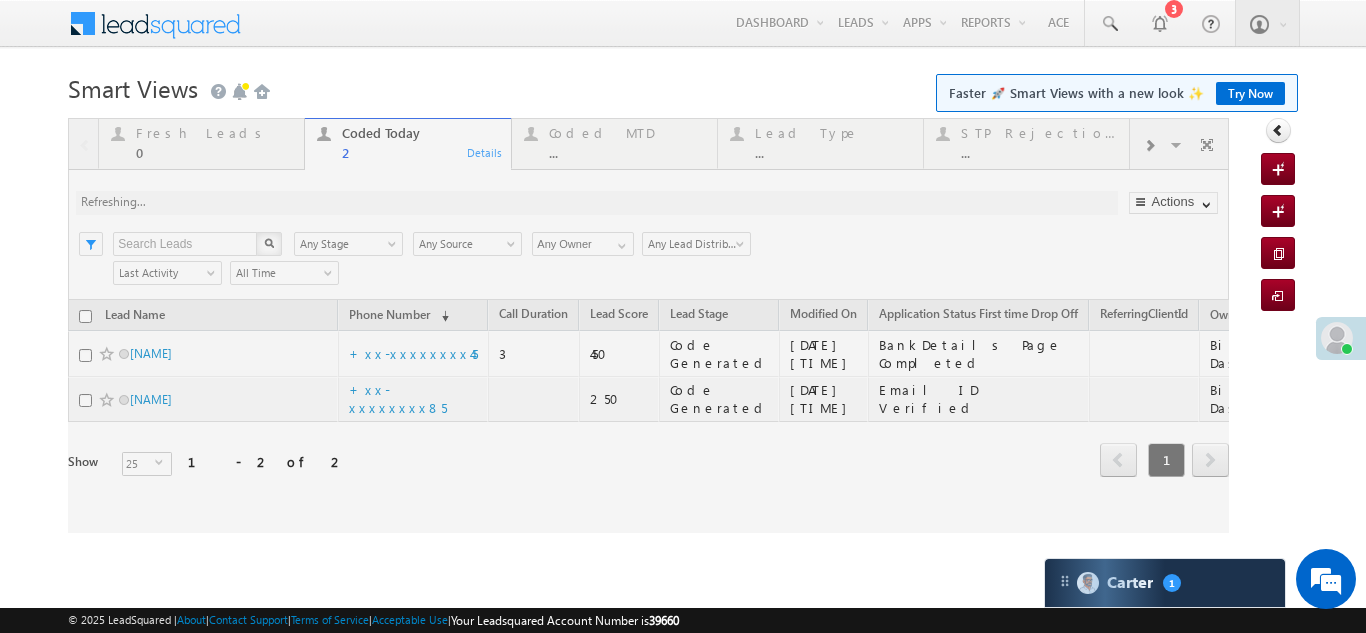 scroll, scrollTop: 0, scrollLeft: 0, axis: both 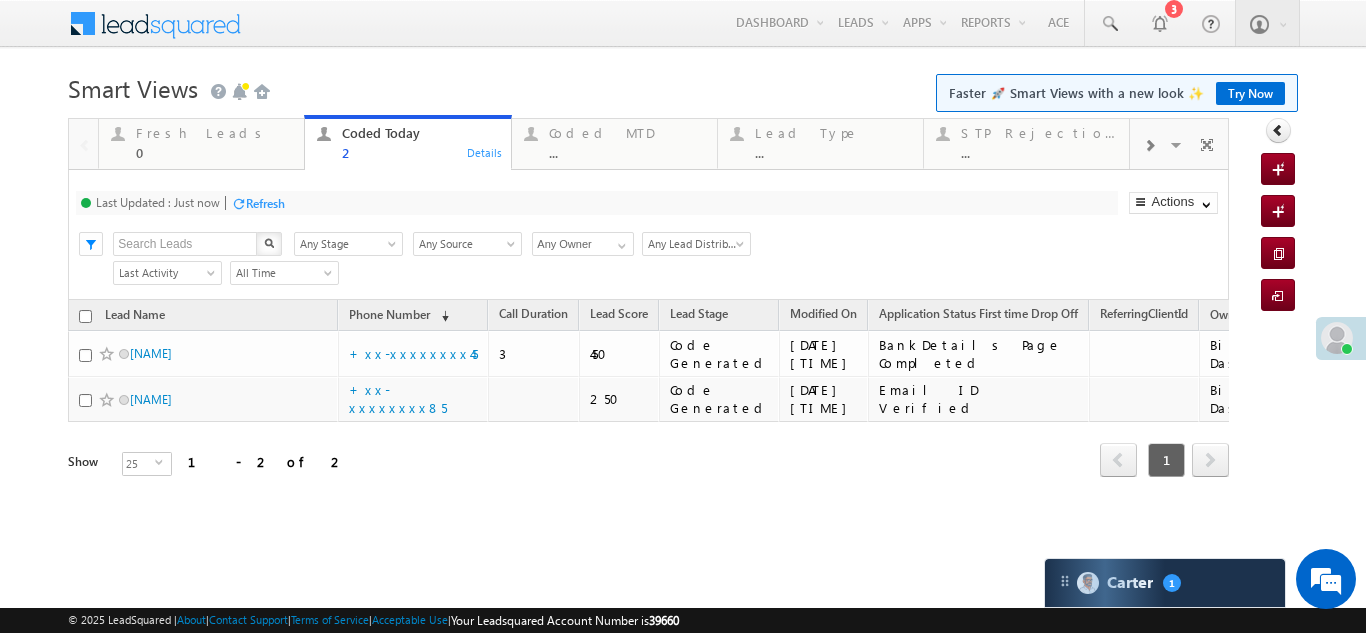 click on "Refresh" at bounding box center (265, 203) 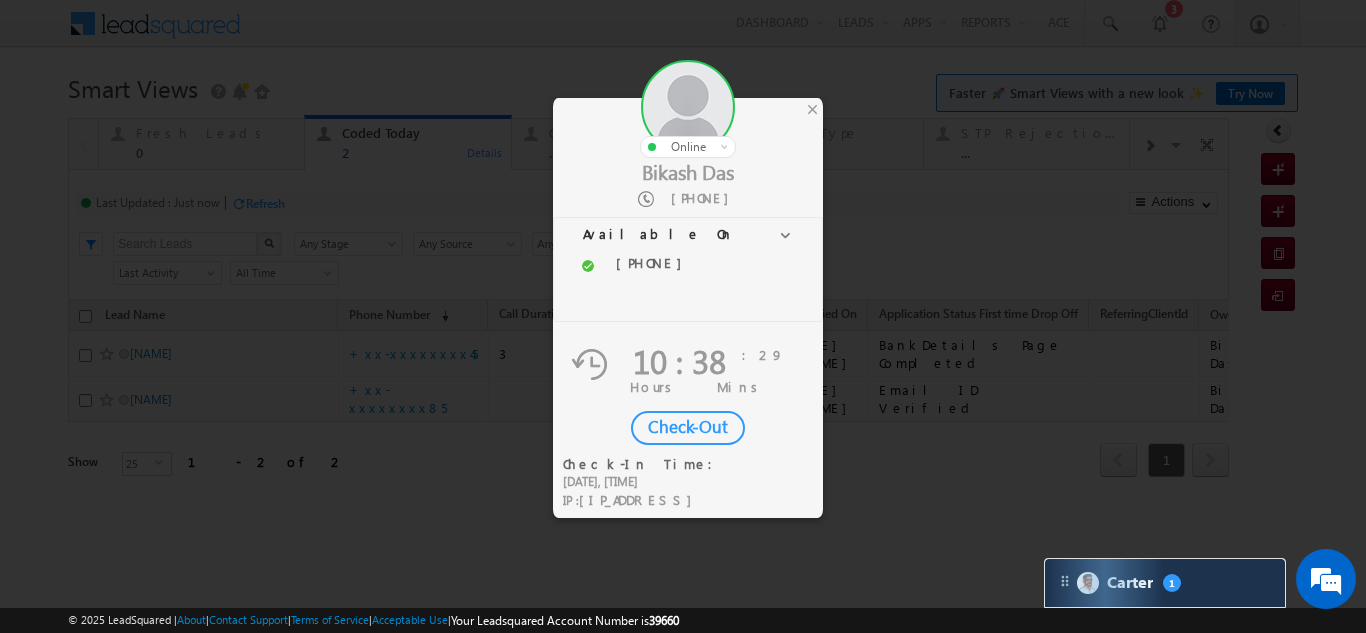 click on "Check-Out" at bounding box center [688, 428] 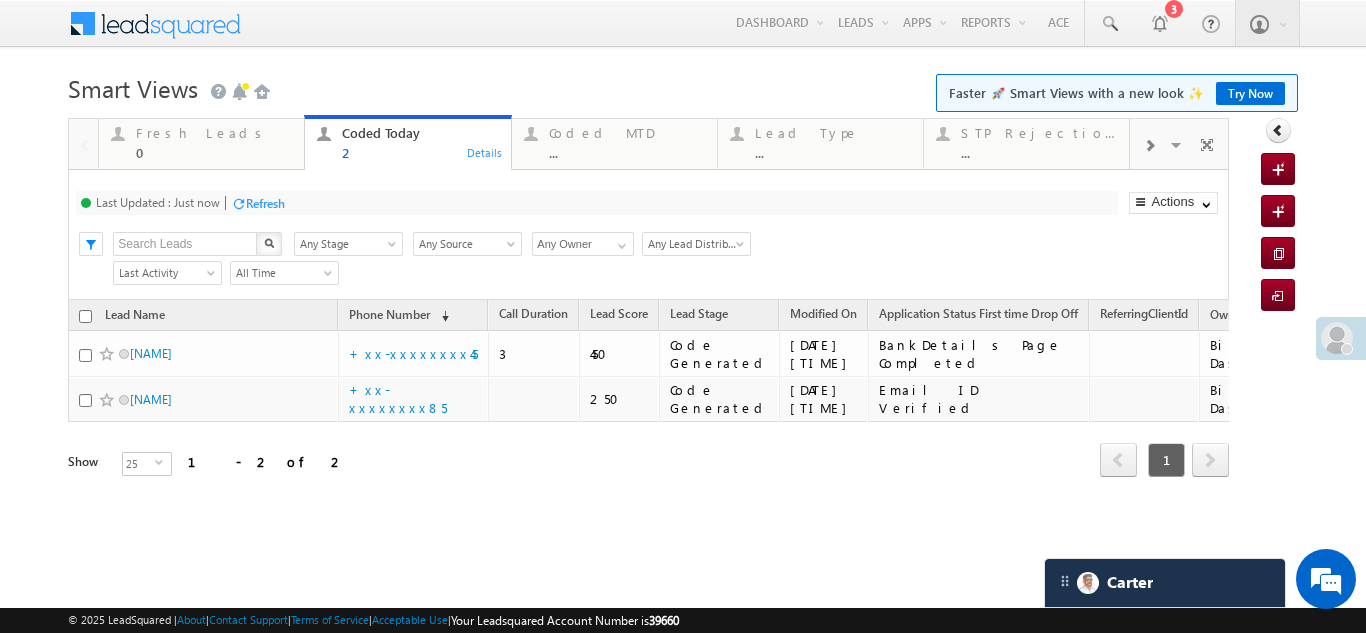 click on "Refresh" at bounding box center [265, 203] 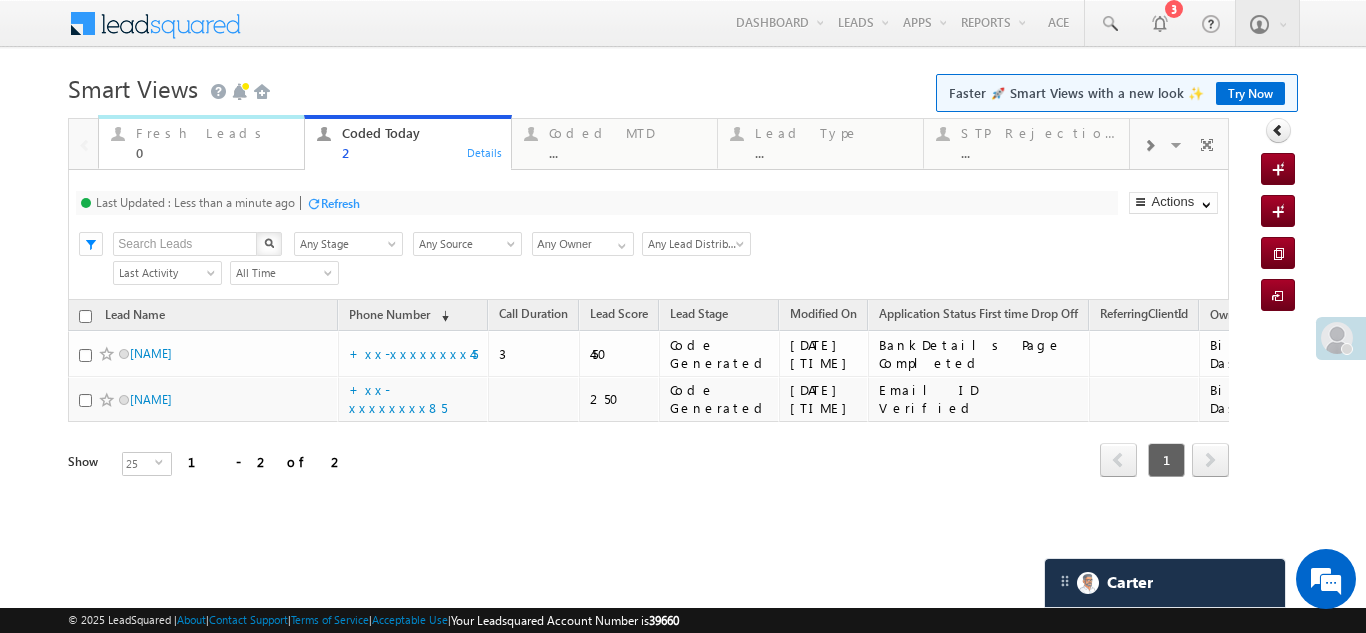 click on "Fresh Leads" at bounding box center (214, 133) 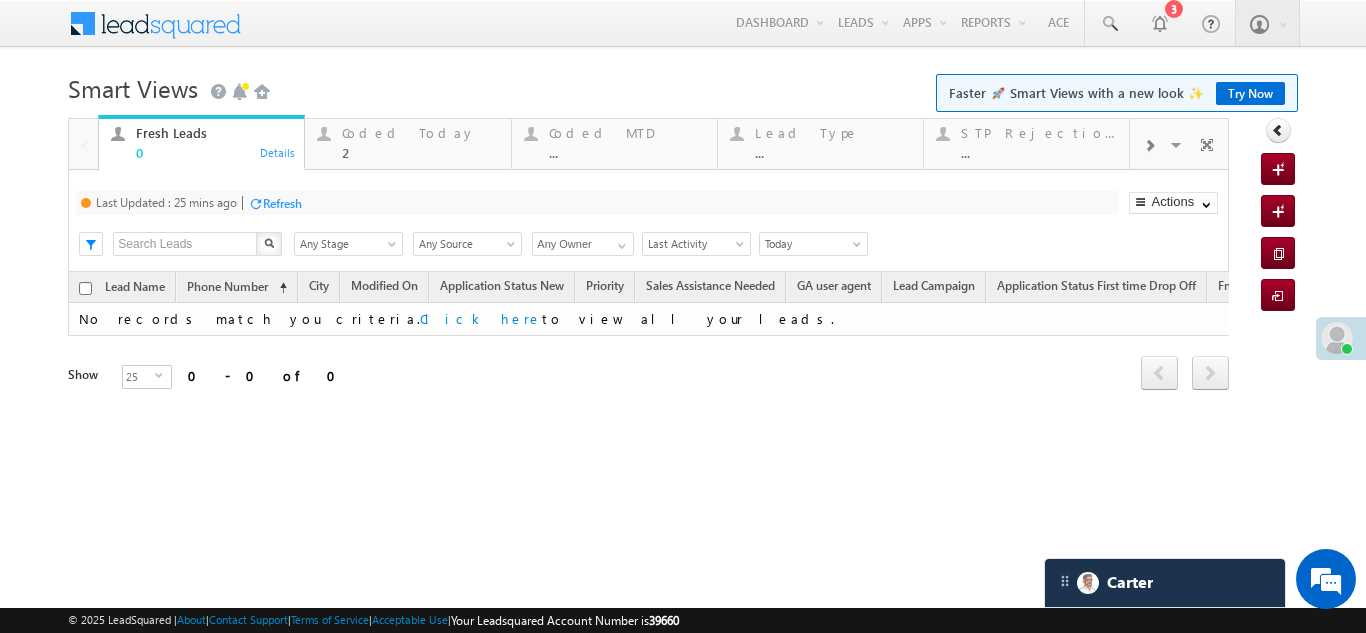 click on "Refresh" at bounding box center [282, 203] 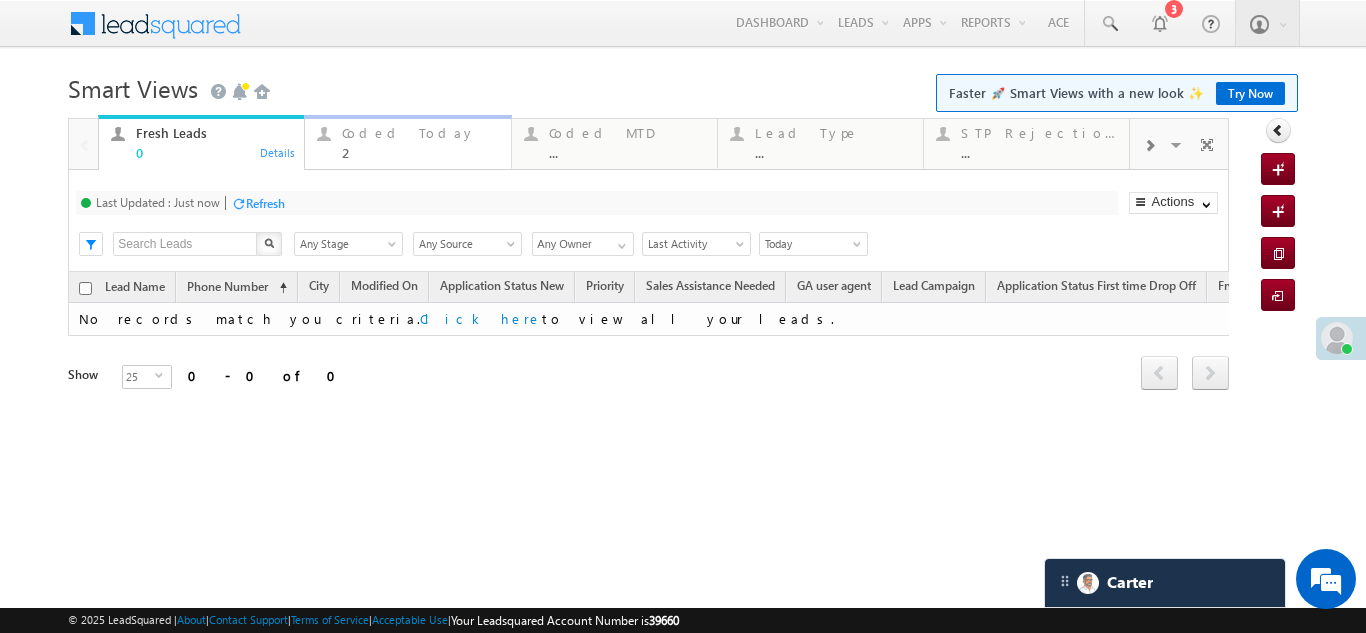 click on "Coded Today 2" at bounding box center [420, 140] 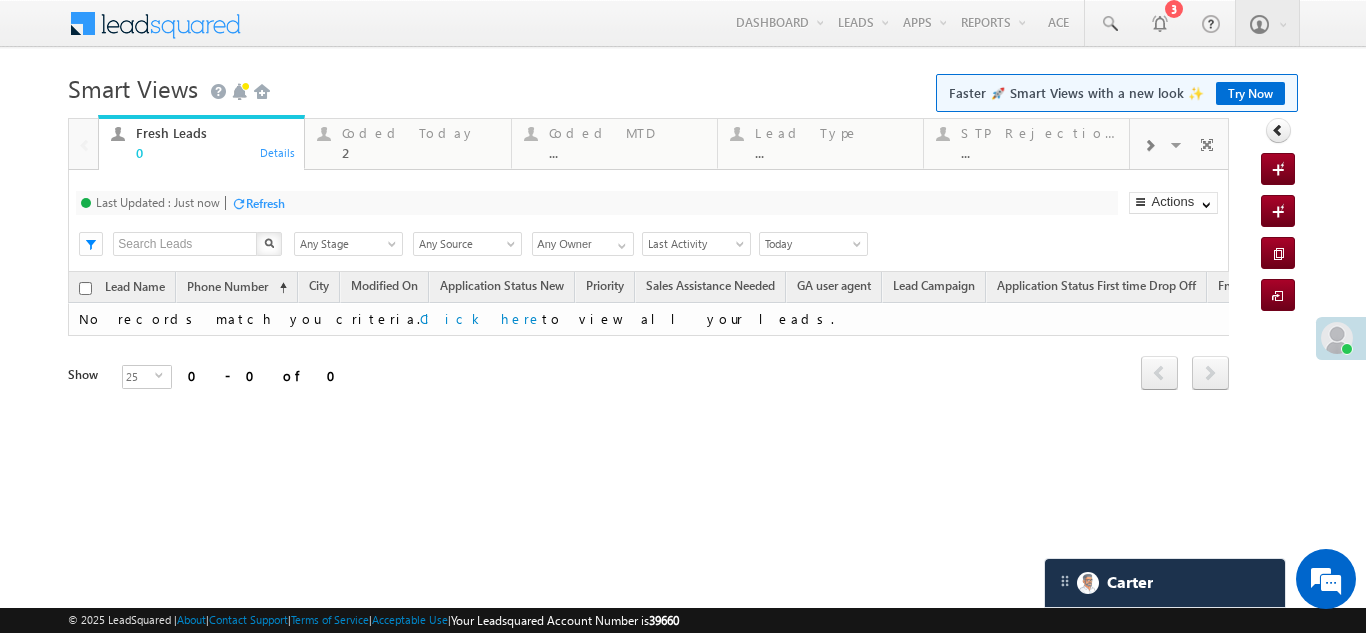 click on "Refresh" at bounding box center [-33554090, -33554227] 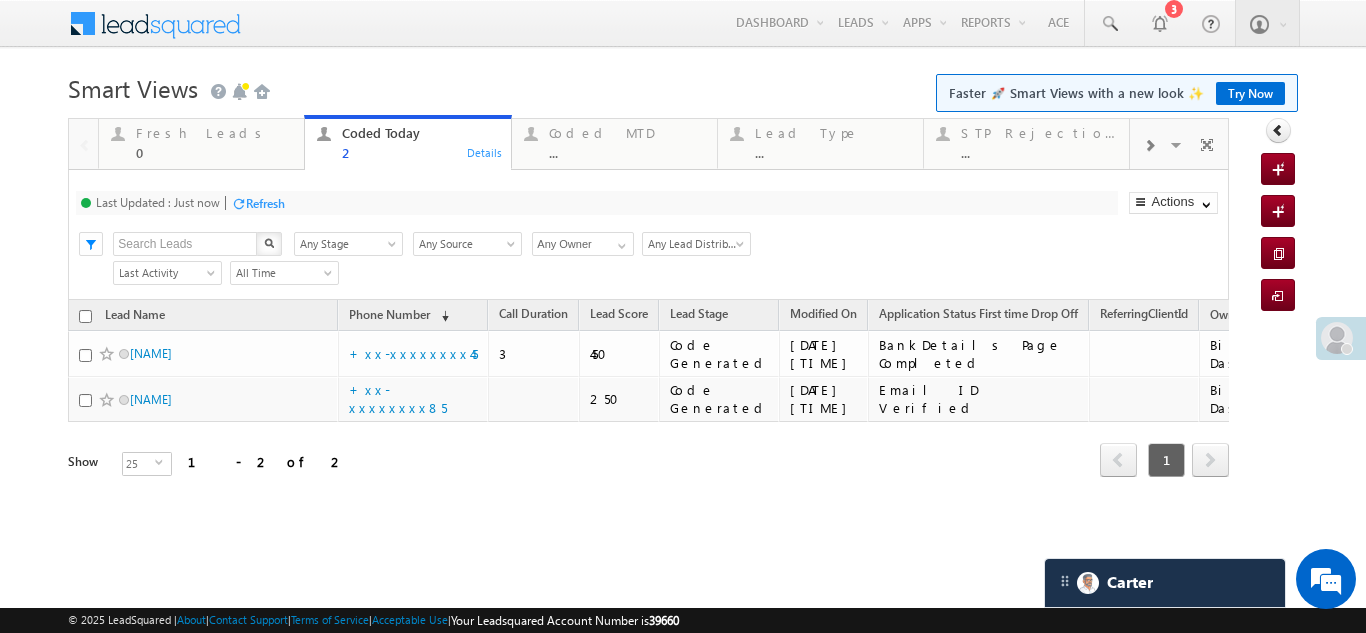 click on "Refresh" at bounding box center [265, 203] 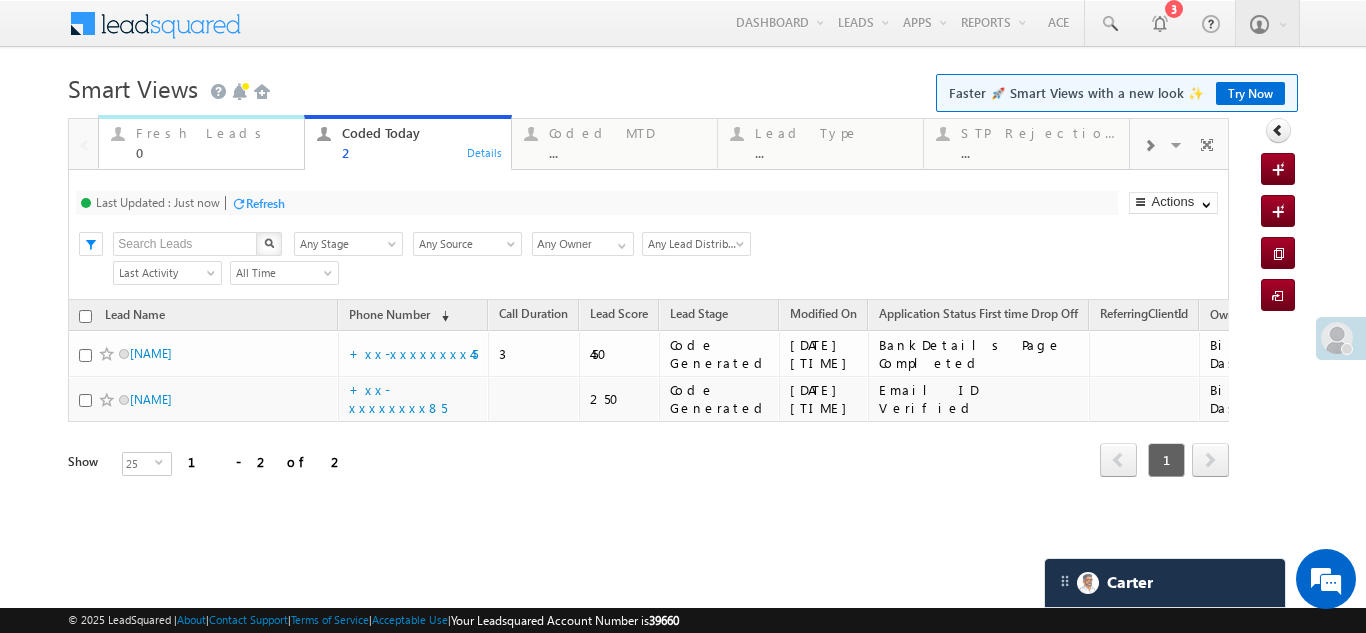 click on "Fresh Leads" at bounding box center (214, 133) 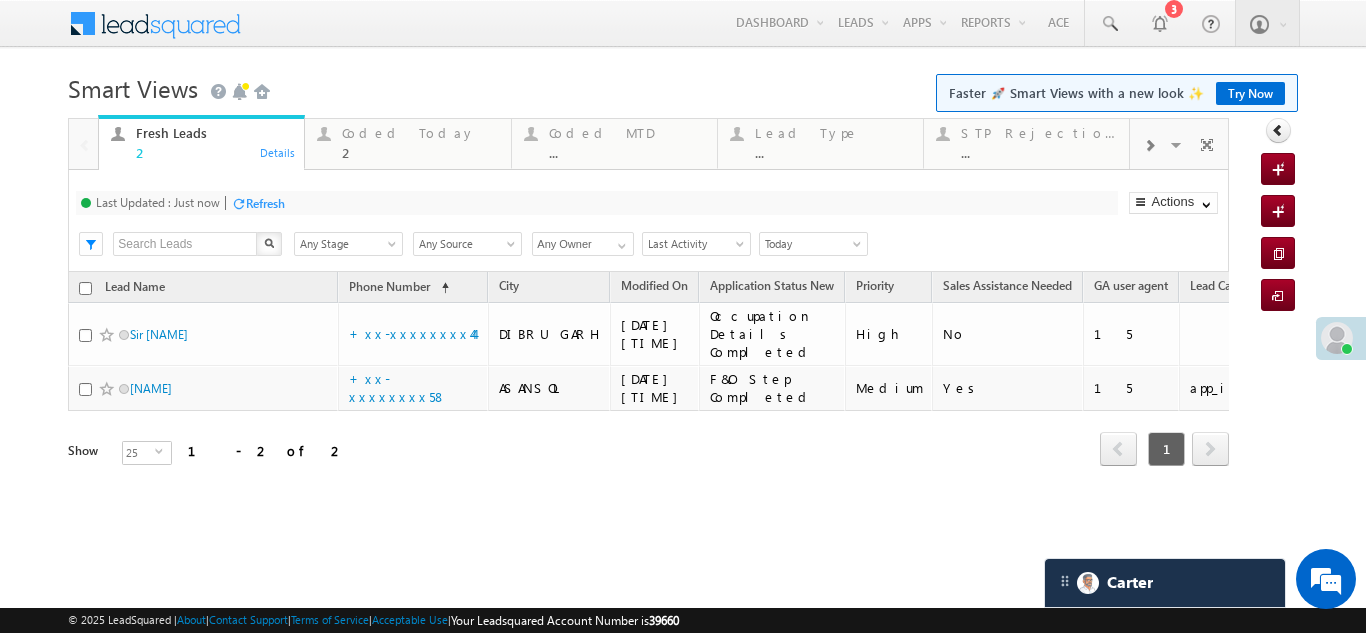 click on "Refresh" at bounding box center [265, 203] 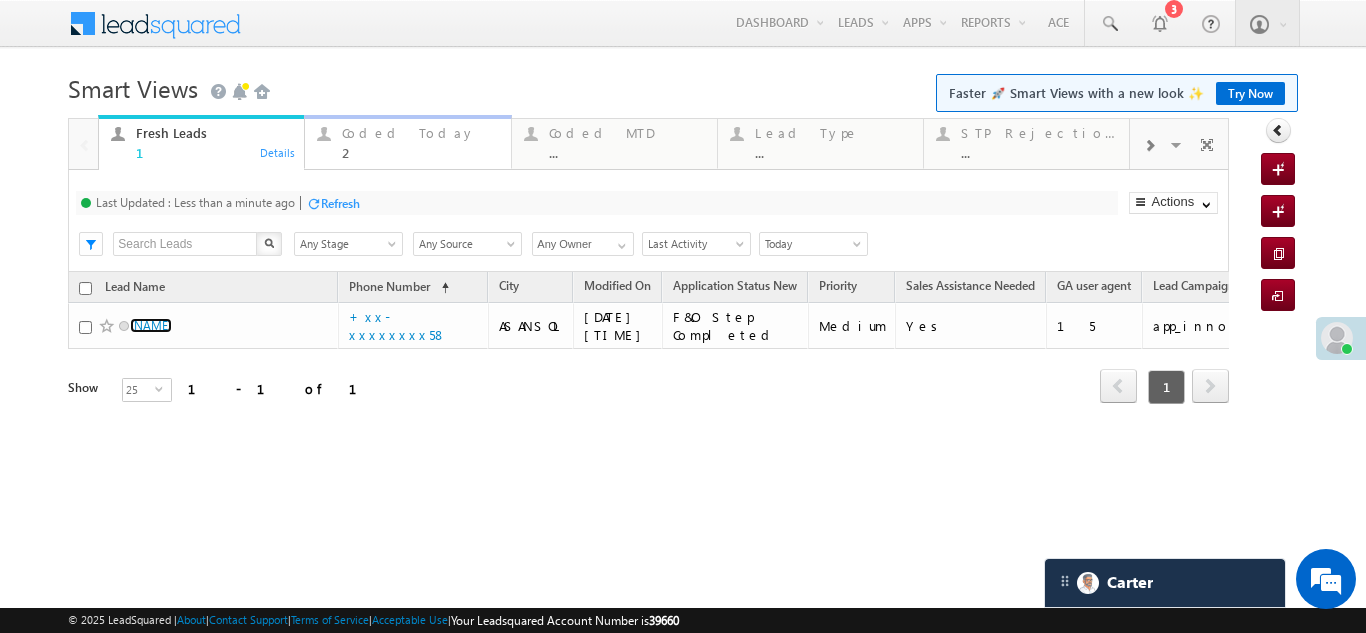 click on "Coded Today" at bounding box center (420, 133) 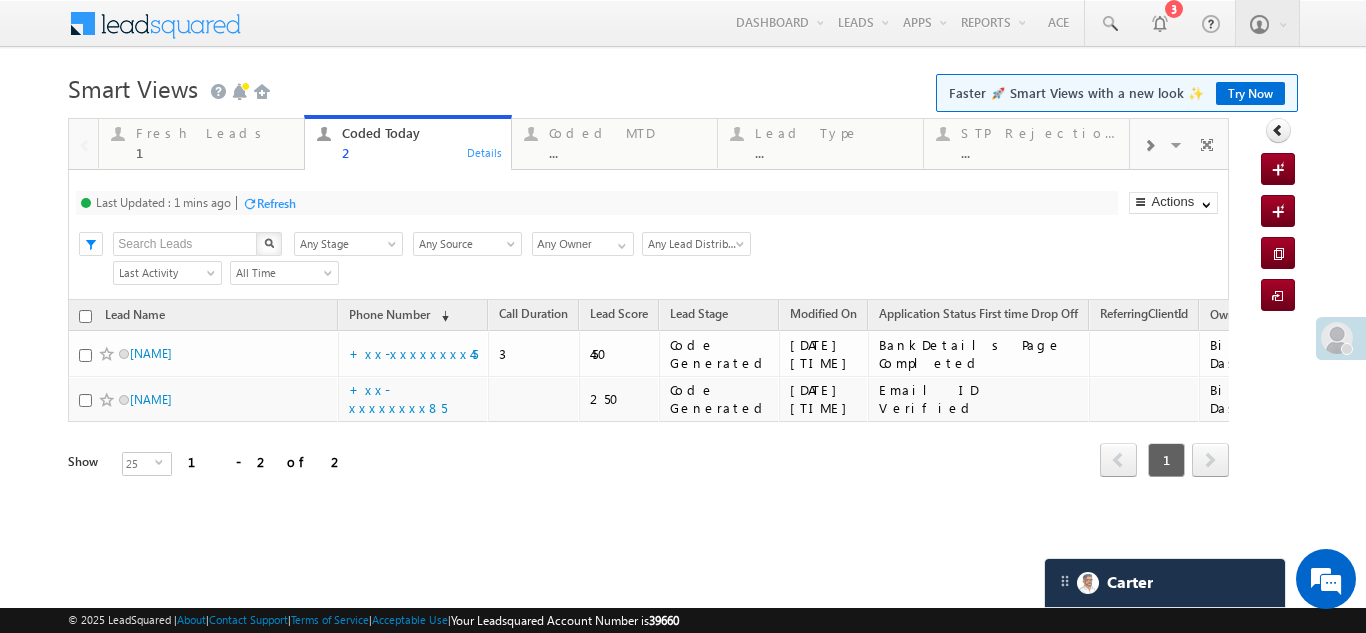 click on "Refresh" at bounding box center [276, 203] 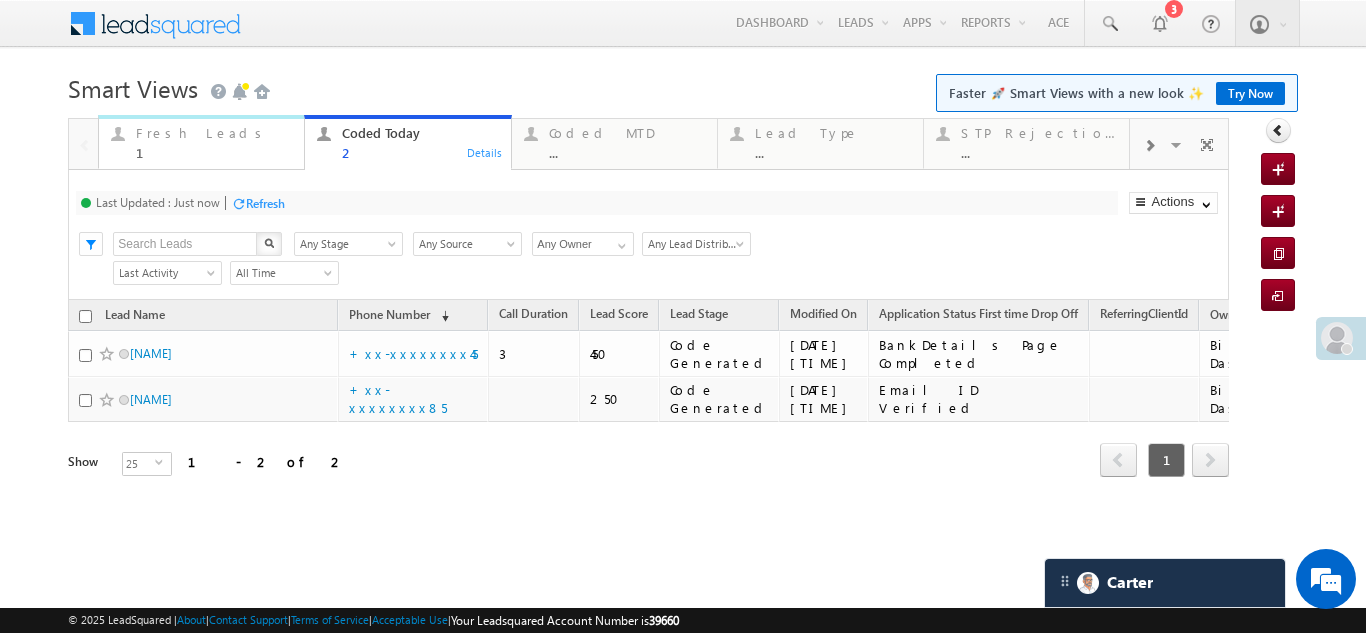click on "Fresh Leads" at bounding box center [214, 133] 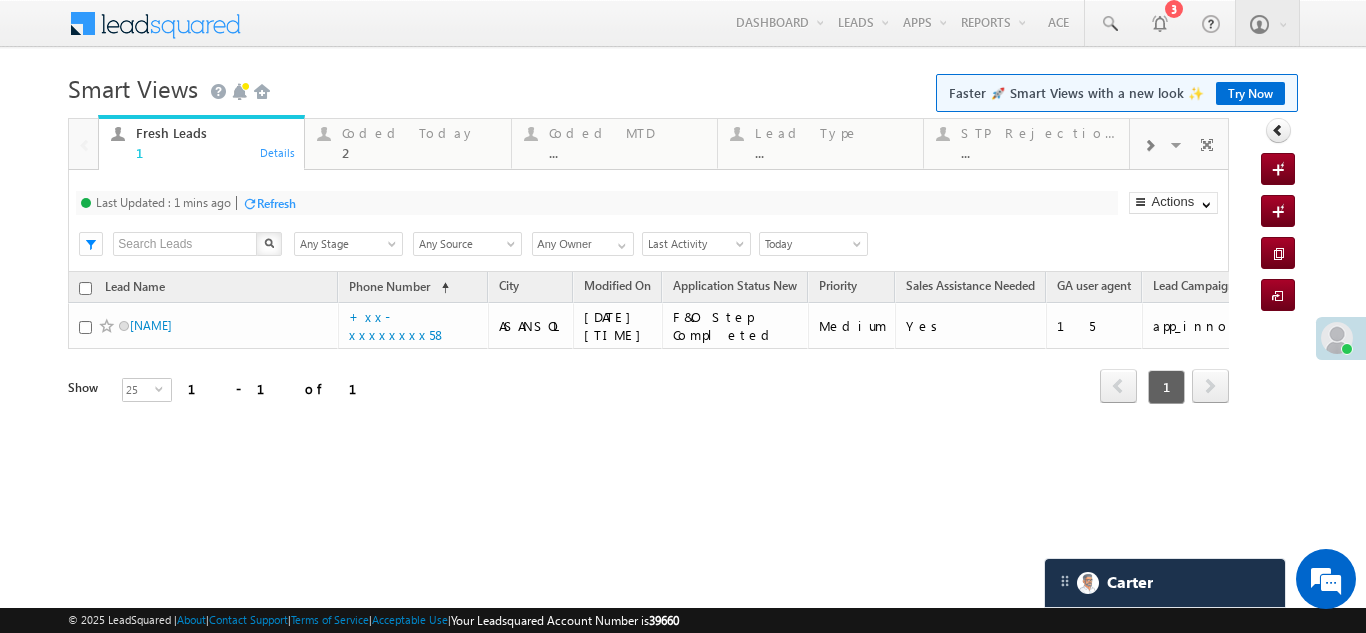 click on "Refresh" at bounding box center [276, 203] 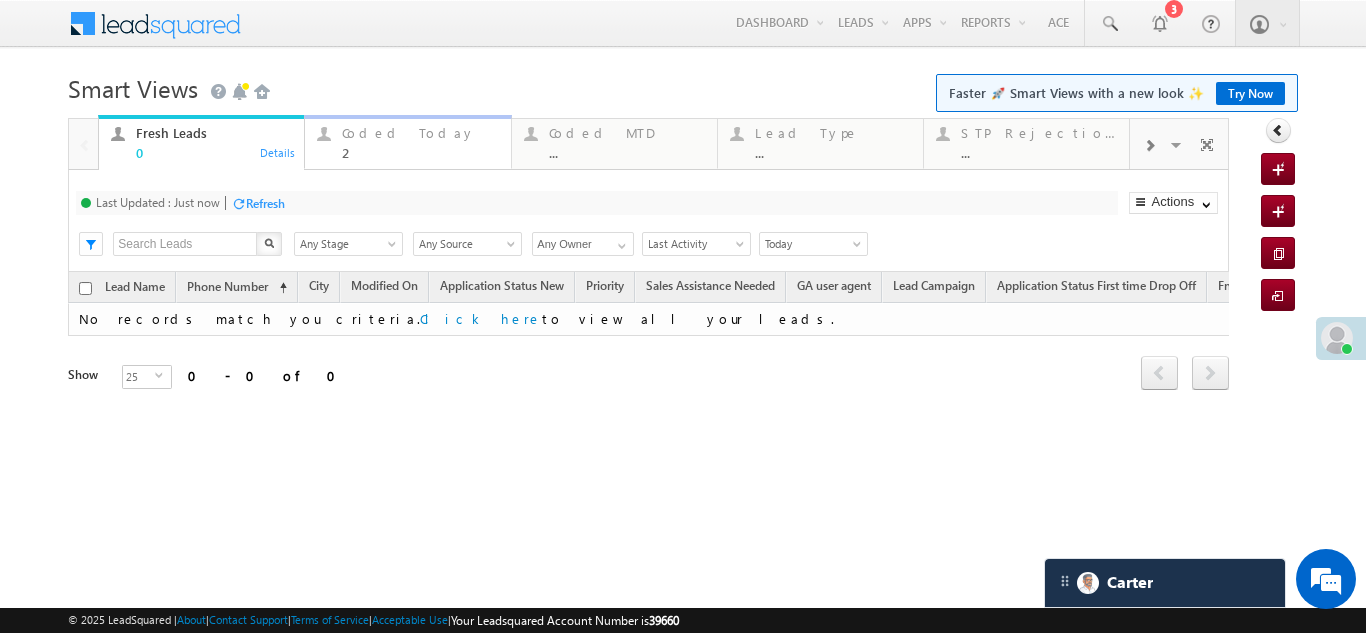 click on "Coded Today" at bounding box center (420, 133) 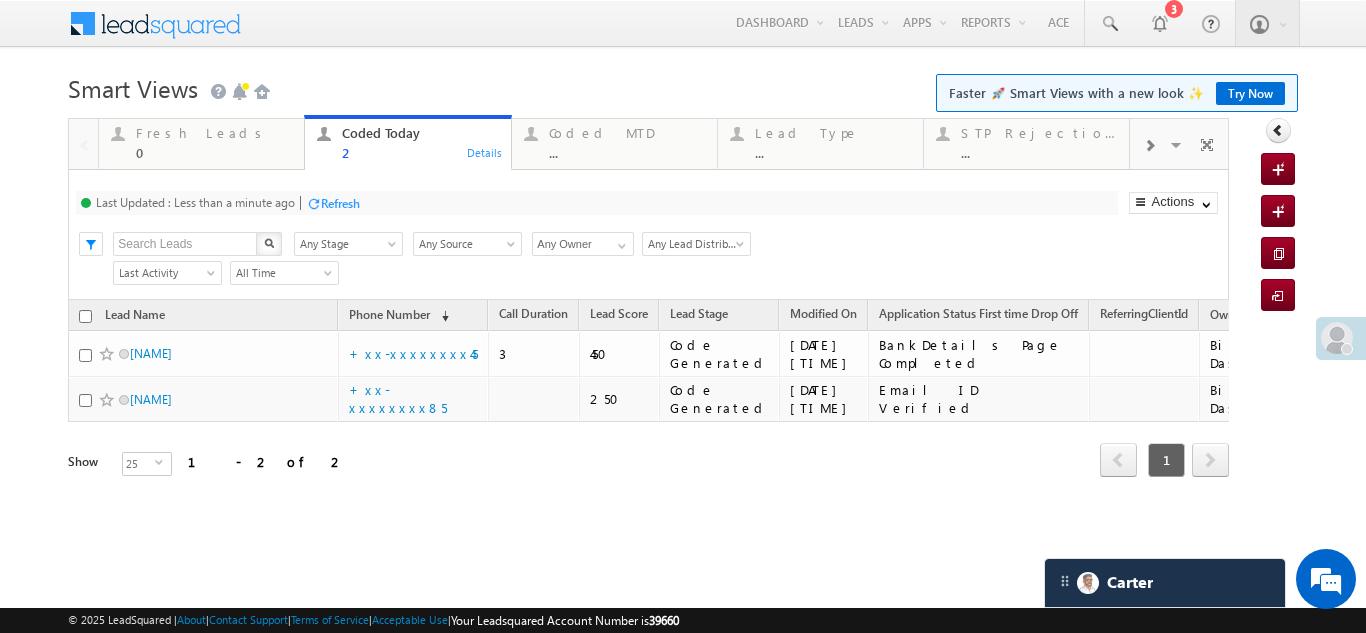click on "Refresh" at bounding box center (340, 203) 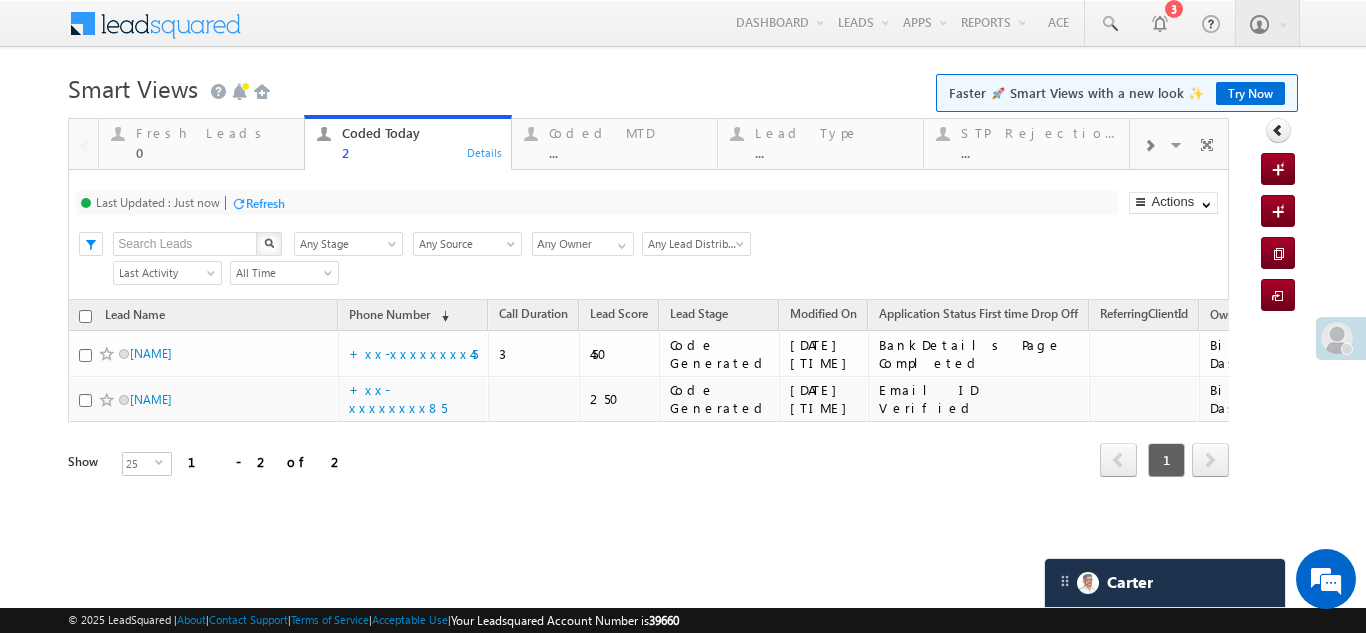 click on "Fresh Leads" at bounding box center [214, 133] 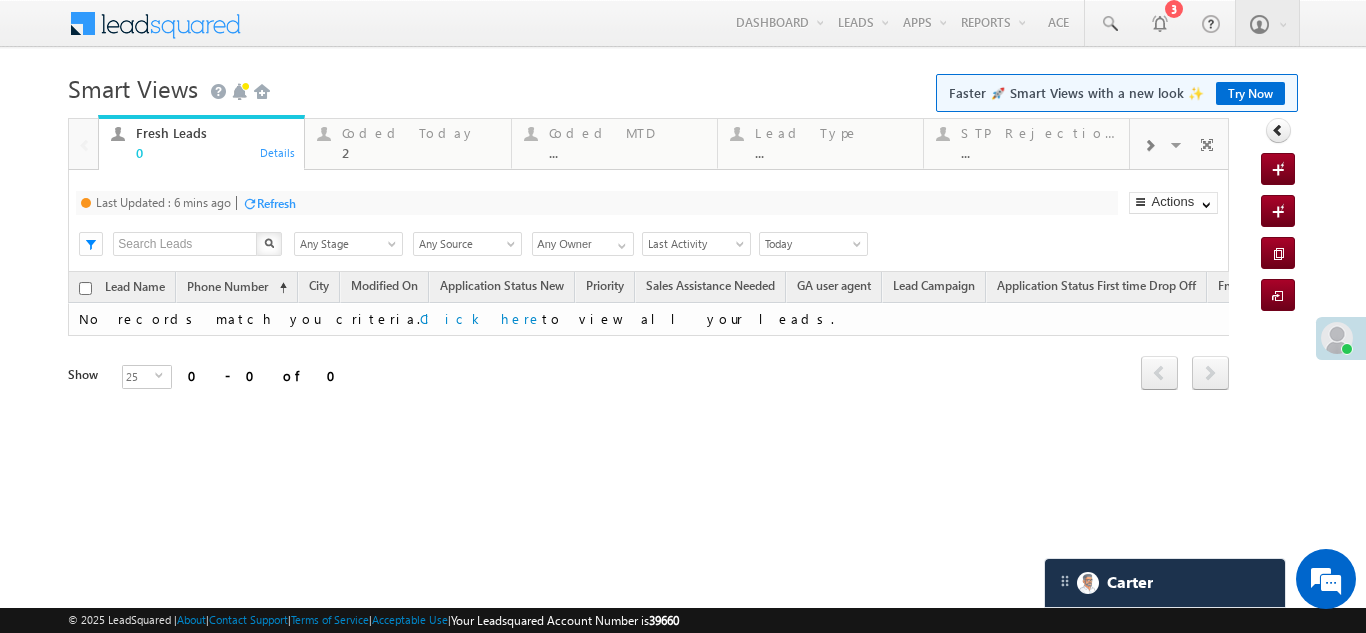 click on "Refresh" at bounding box center [276, 203] 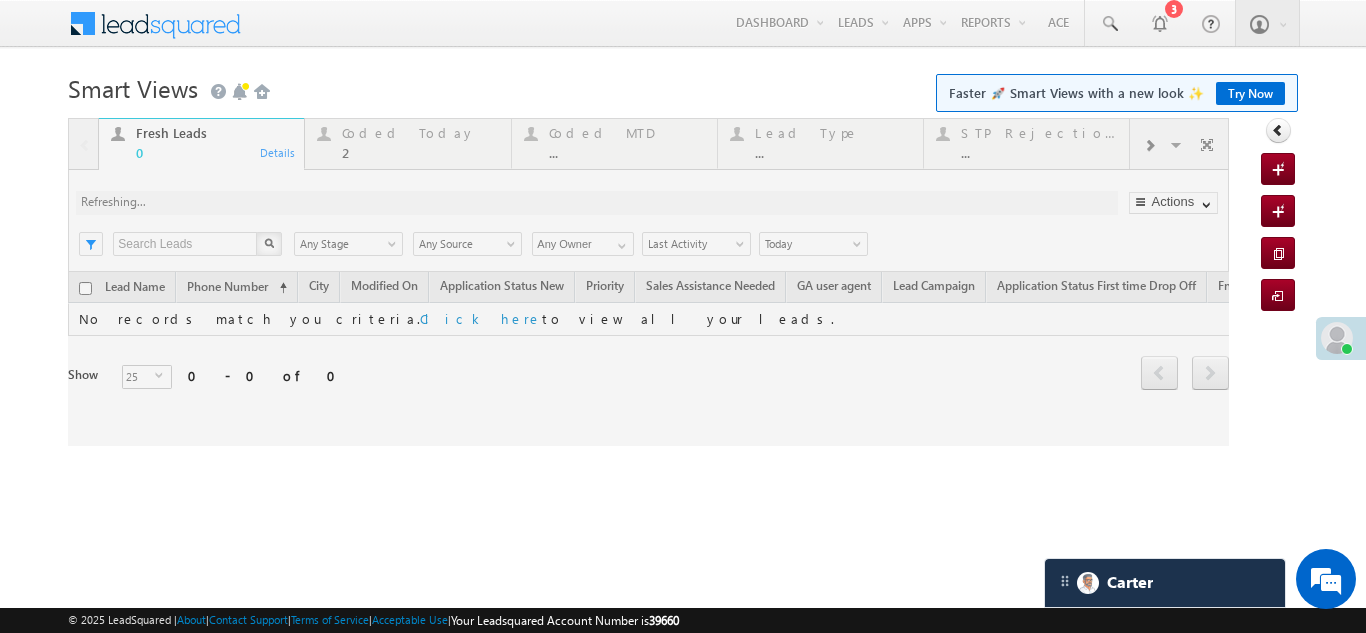 click on "Coded Today" at bounding box center (420, 133) 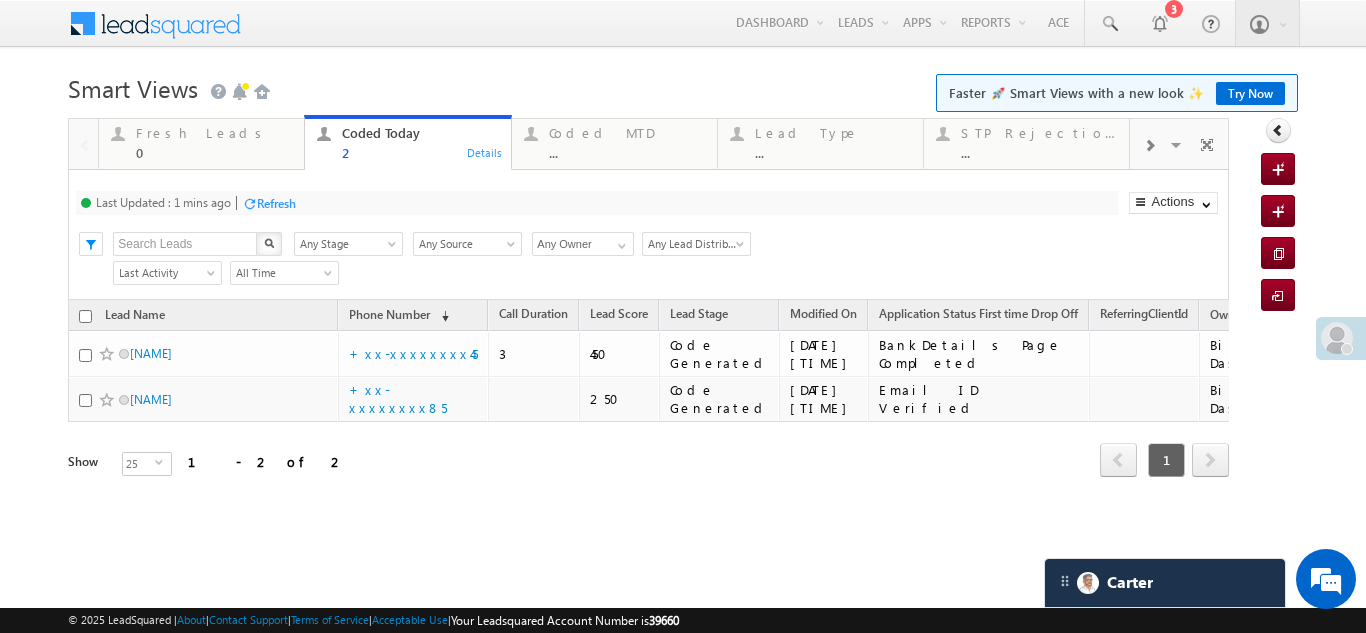 click on "Refresh" at bounding box center [276, 203] 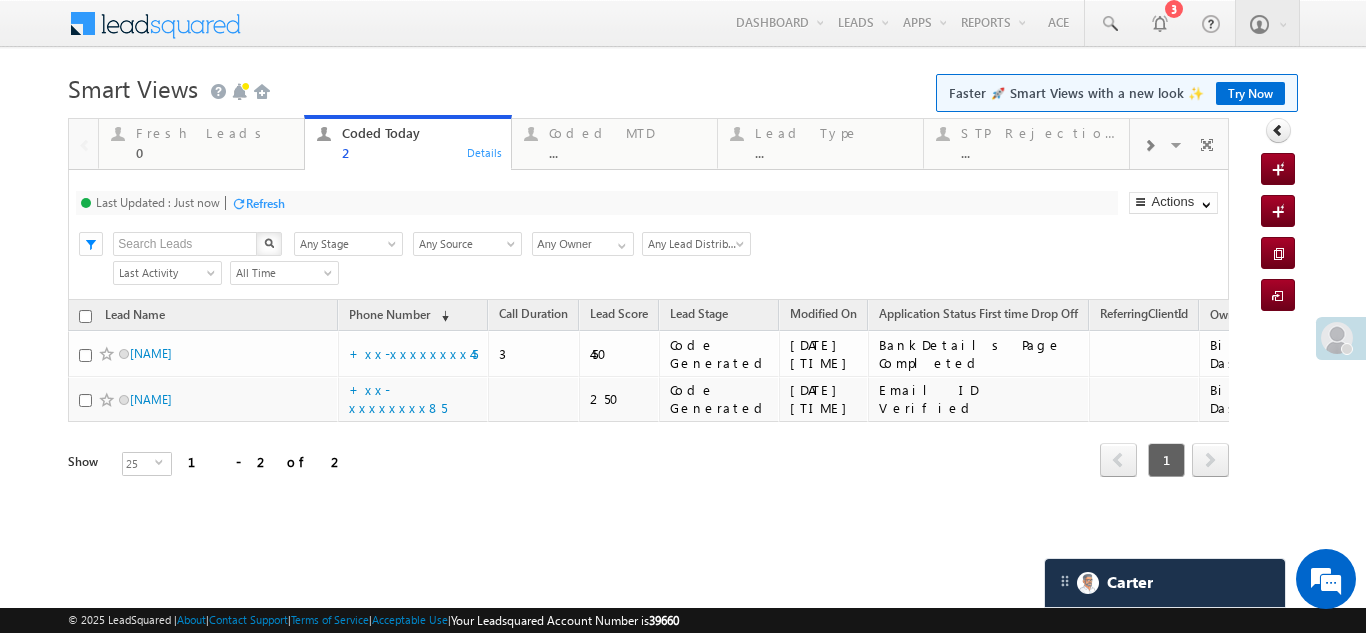 click on "Refresh" at bounding box center (265, 203) 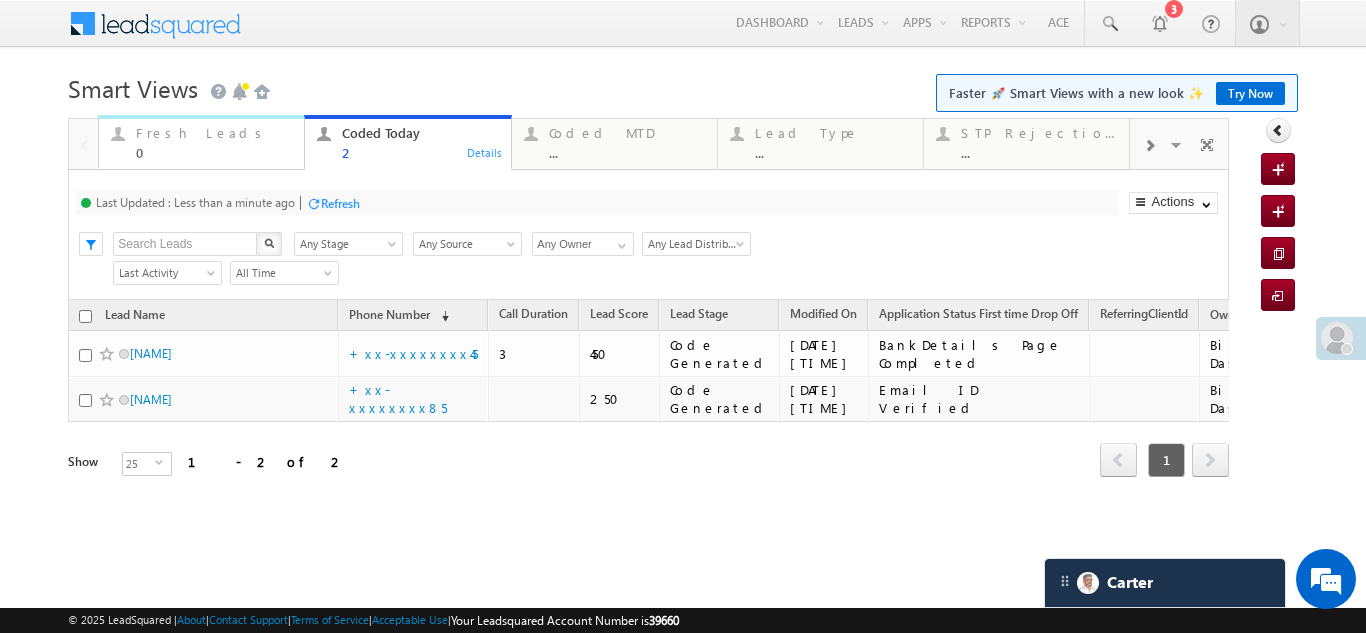 click on "Fresh Leads" at bounding box center [214, 133] 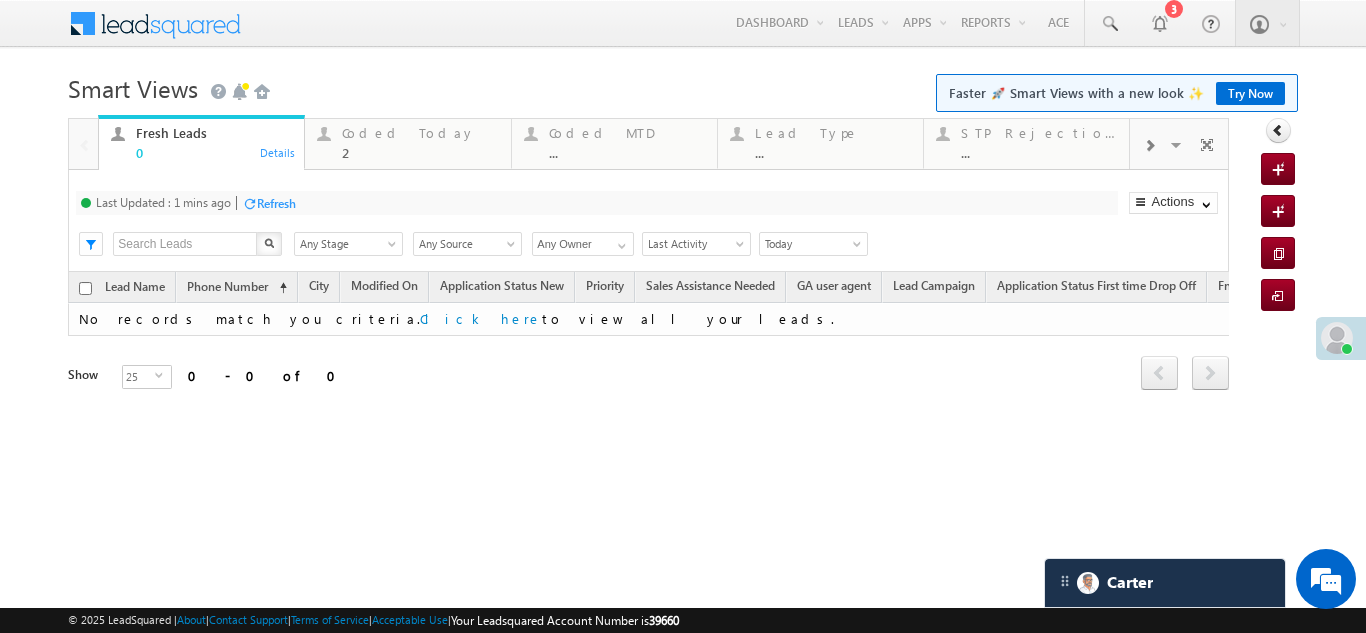 click on "Refresh" at bounding box center [276, 203] 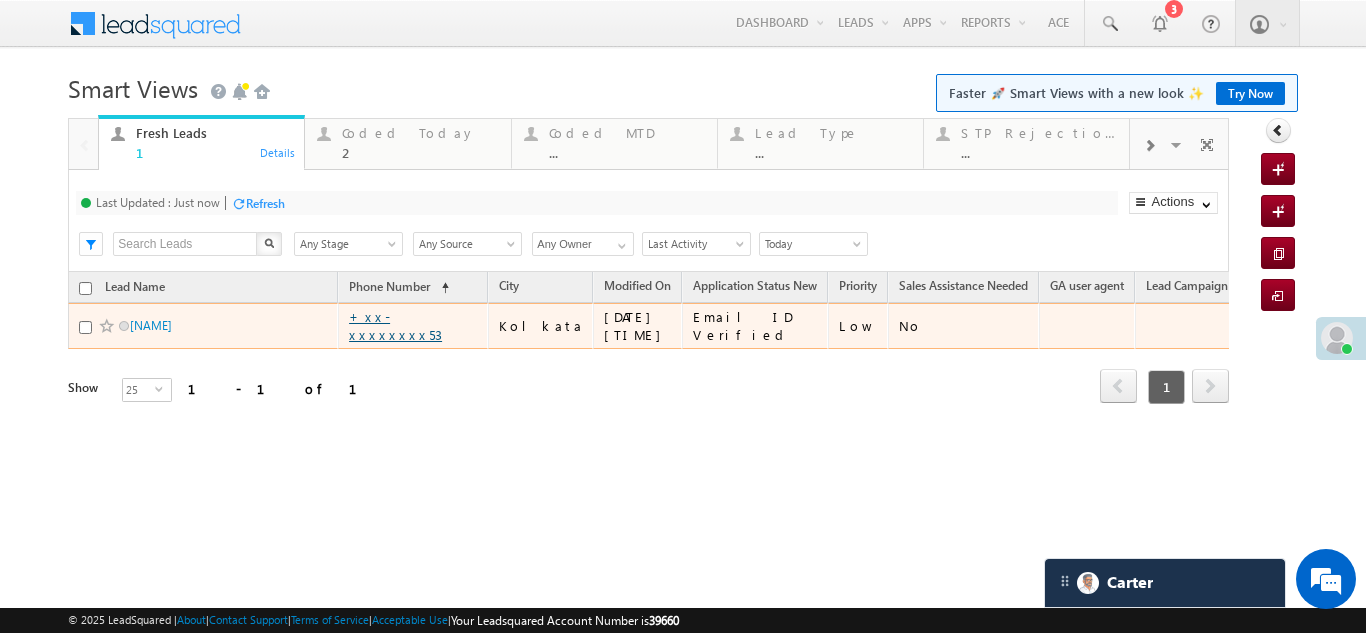 click on "+xx-xxxxxxxx53" at bounding box center (395, 325) 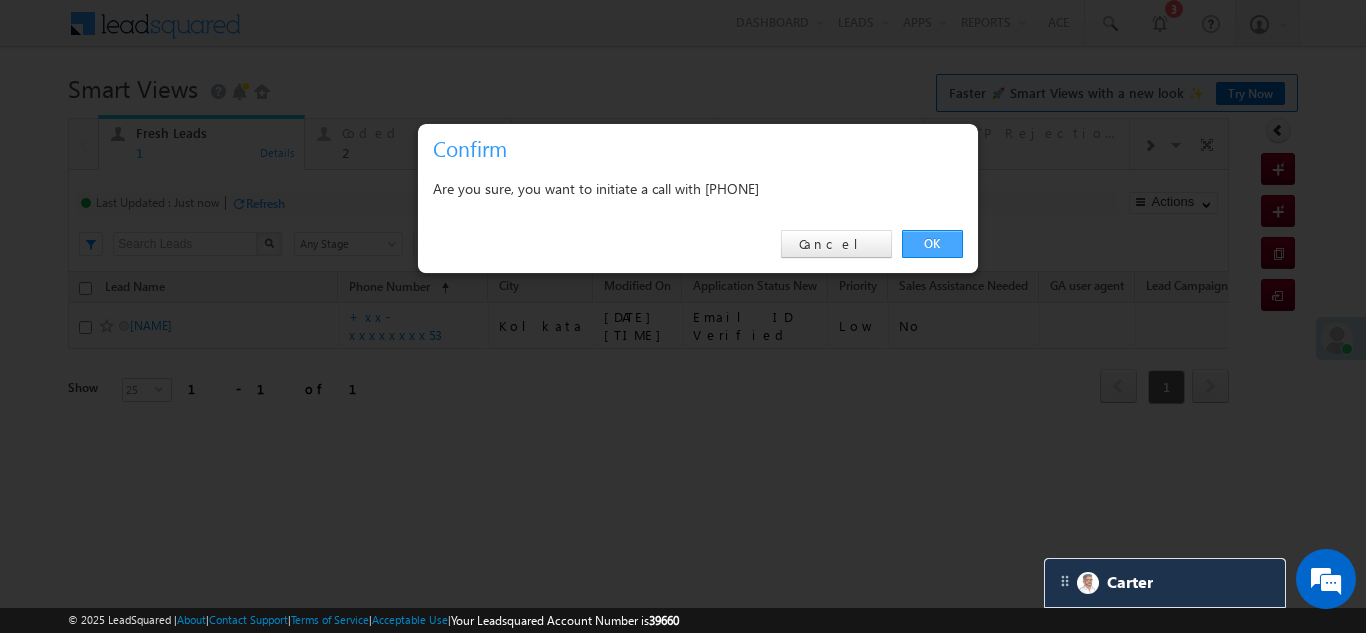 click on "OK" at bounding box center (932, 244) 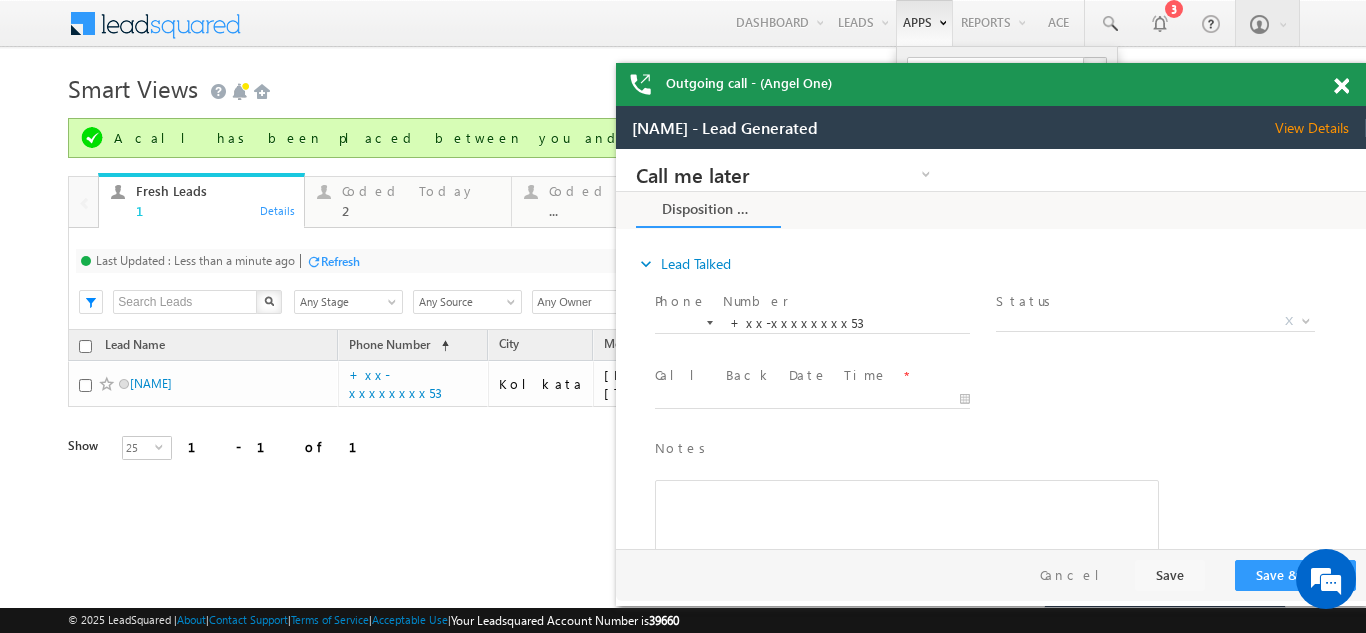 scroll, scrollTop: 0, scrollLeft: 0, axis: both 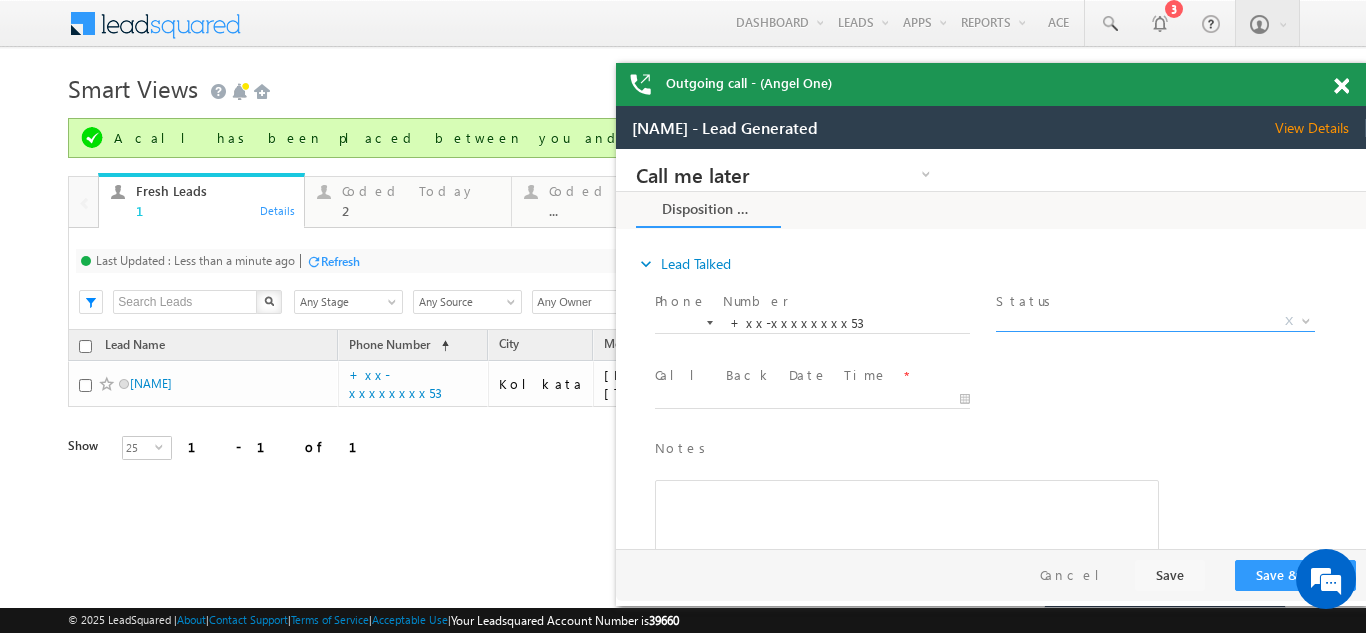 click on "X" at bounding box center (1155, 322) 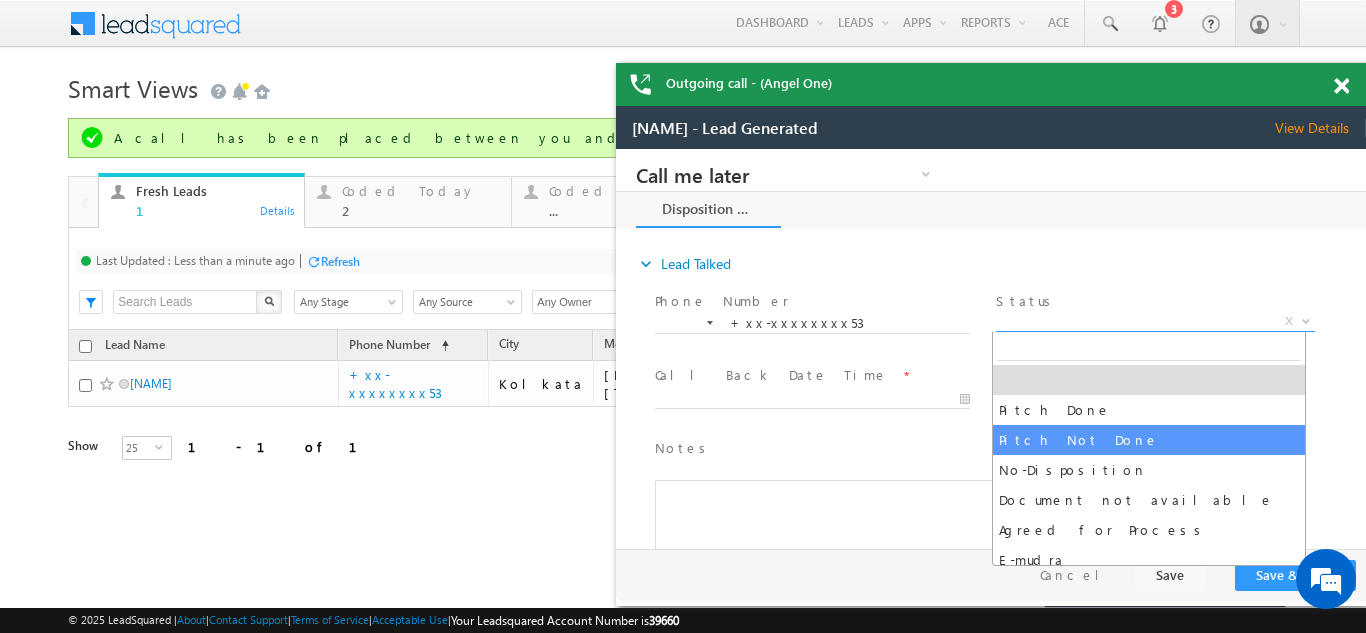 select on "Pitch Not Done" 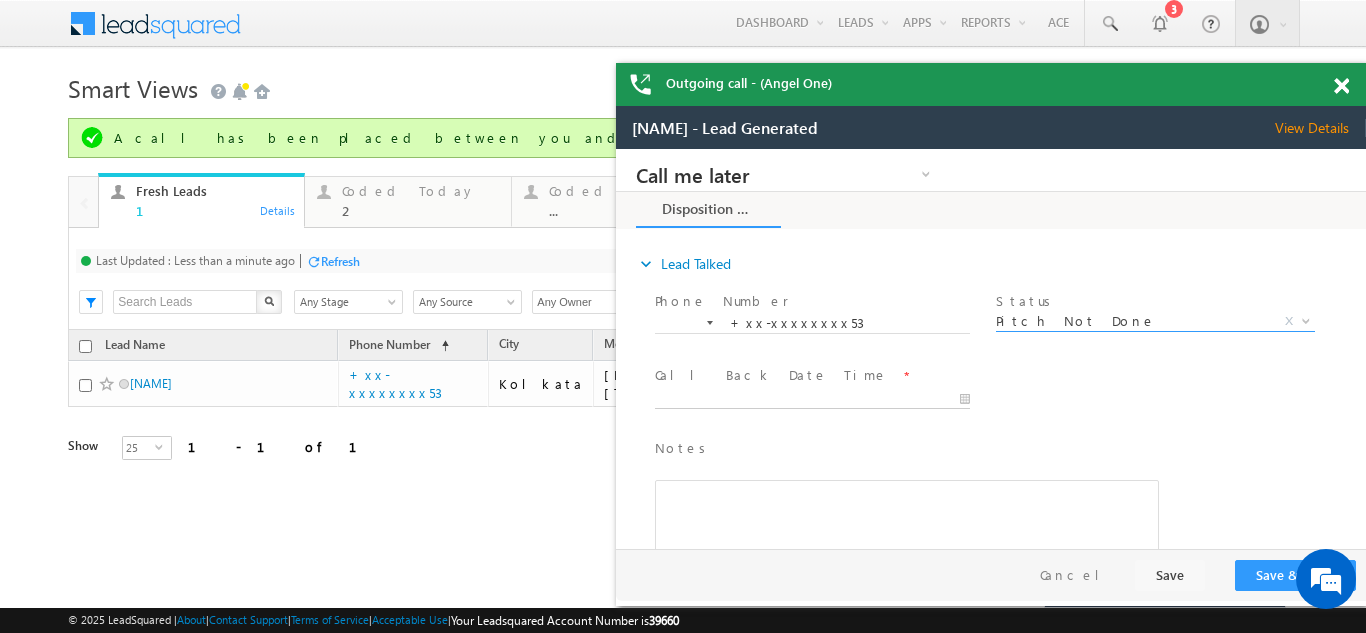 type on "[DATE] [TIME]" 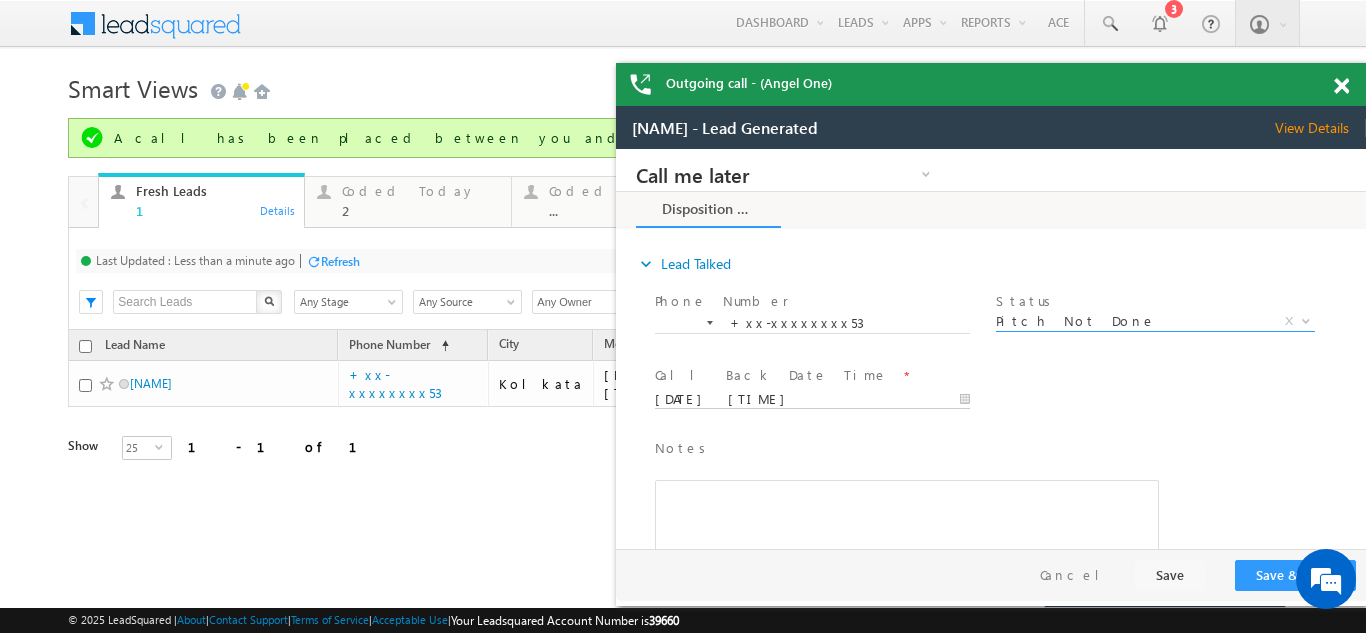 click on "[DATE] [TIME]" at bounding box center [812, 400] 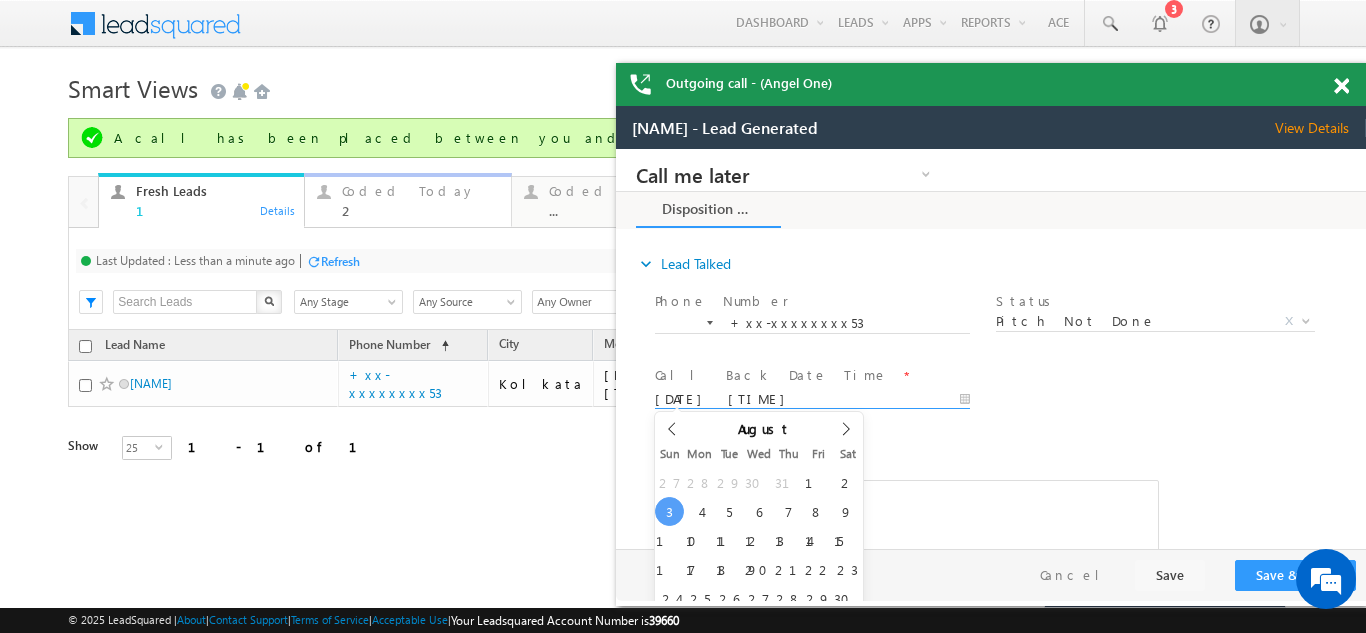 click on "Coded Today" at bounding box center [420, 191] 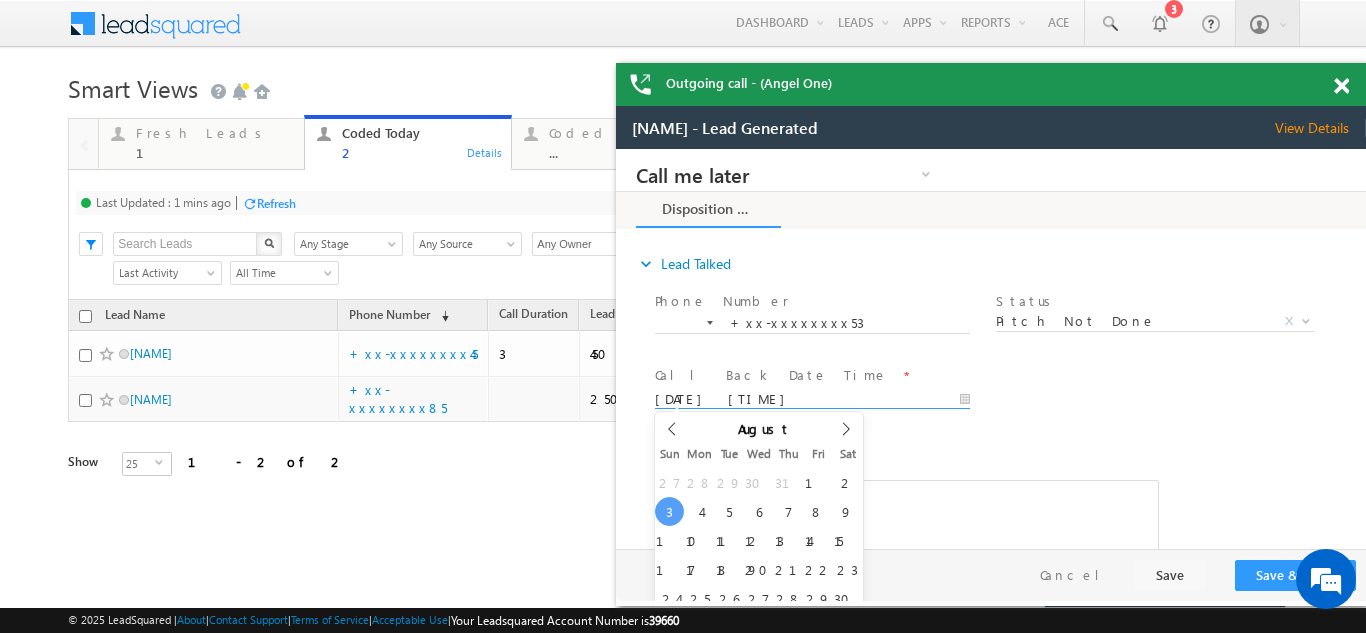 click on "Refresh" at bounding box center (276, 203) 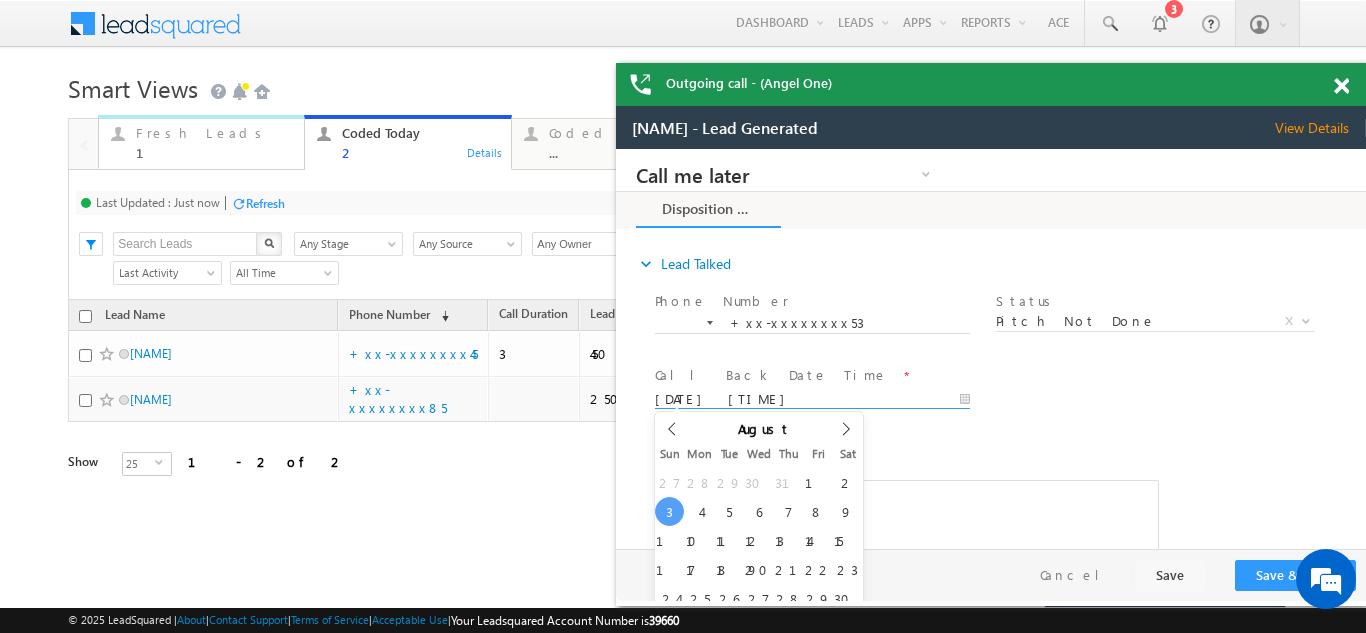 click on "Fresh Leads" at bounding box center [214, 133] 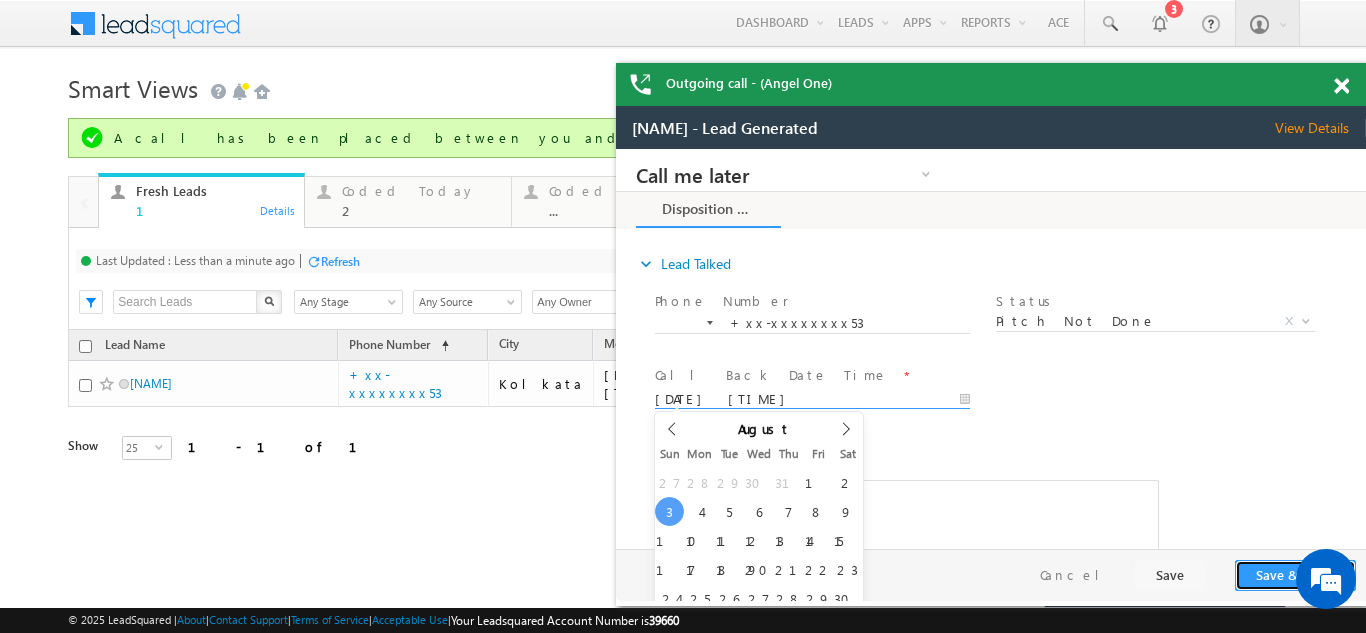 click on "Save & Close" at bounding box center [1295, 575] 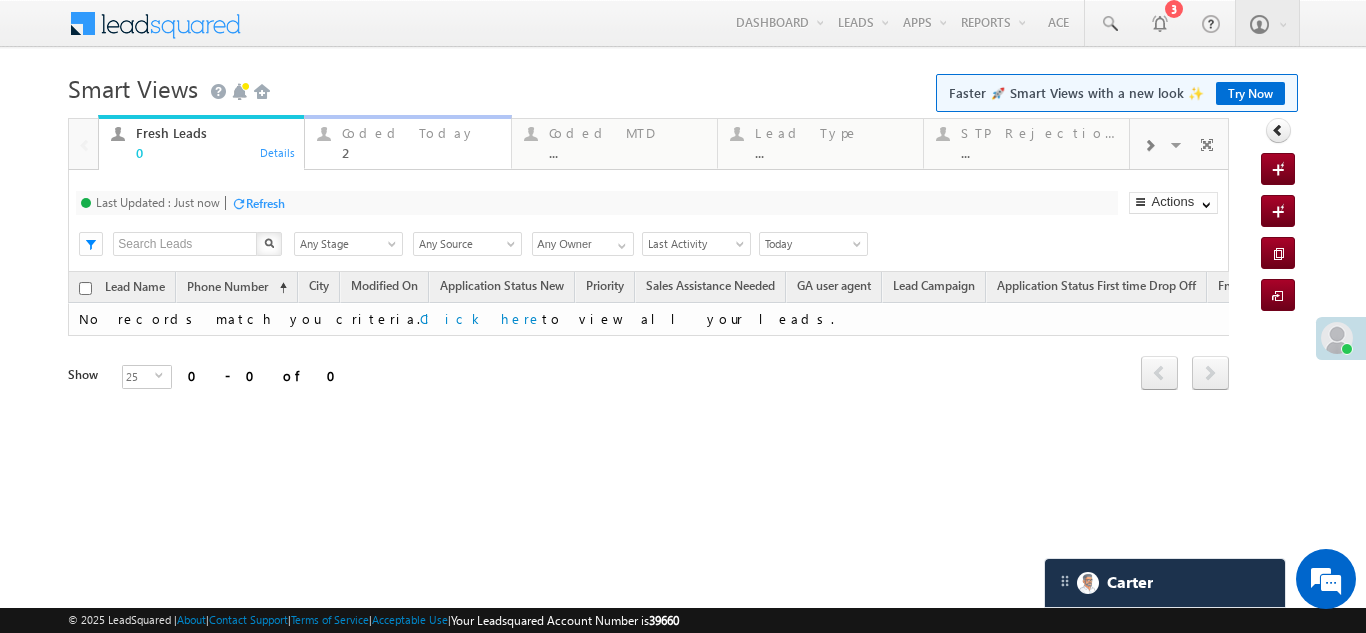 click on "Coded Today" at bounding box center (420, 133) 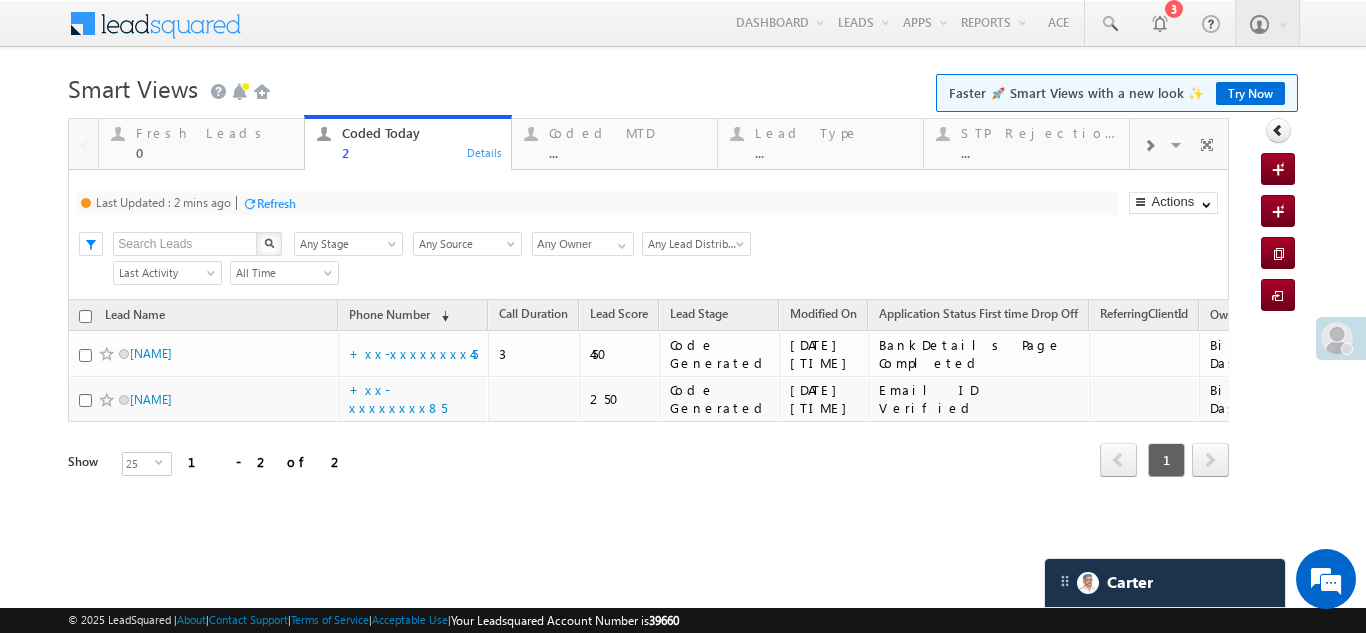 click on "Refresh" at bounding box center [276, 203] 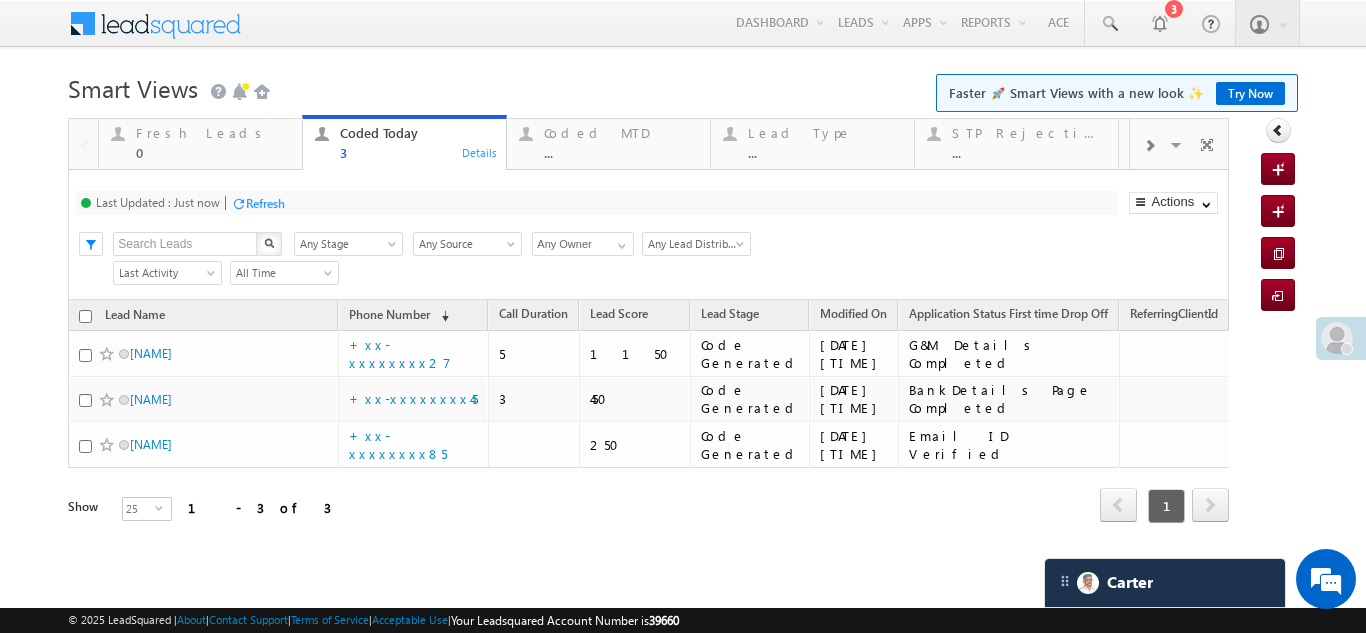 click on "Refresh" at bounding box center (265, 203) 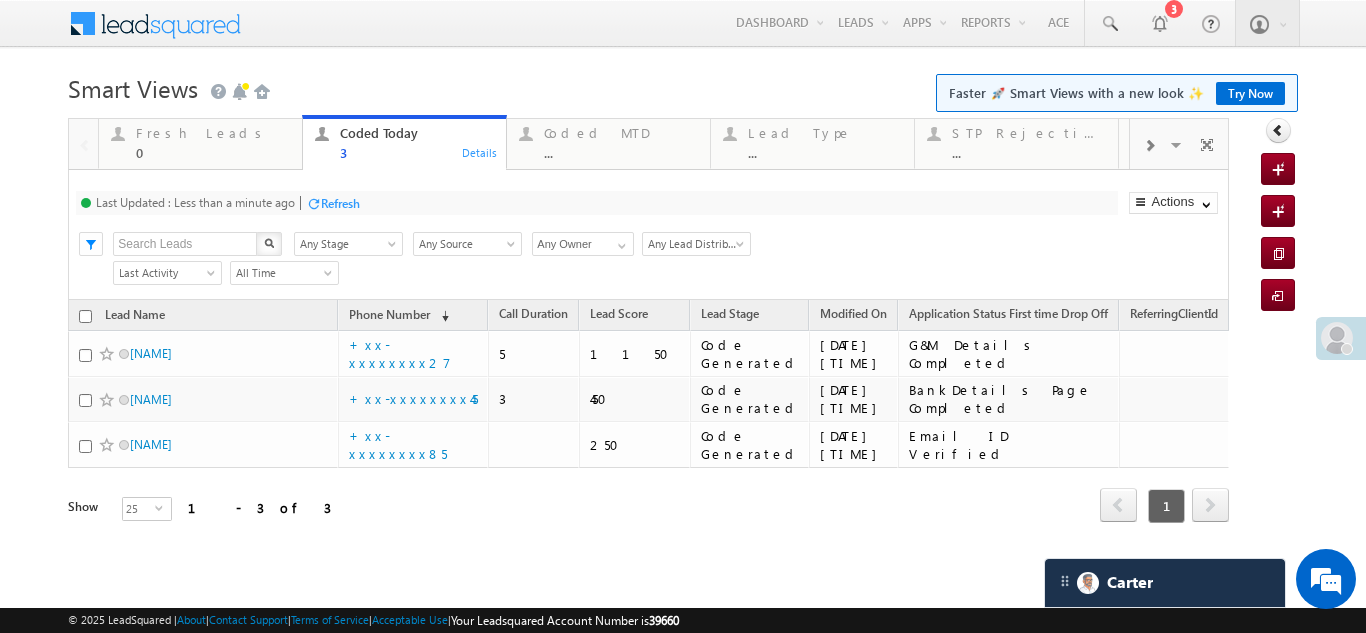 click on "Refresh" at bounding box center [340, 203] 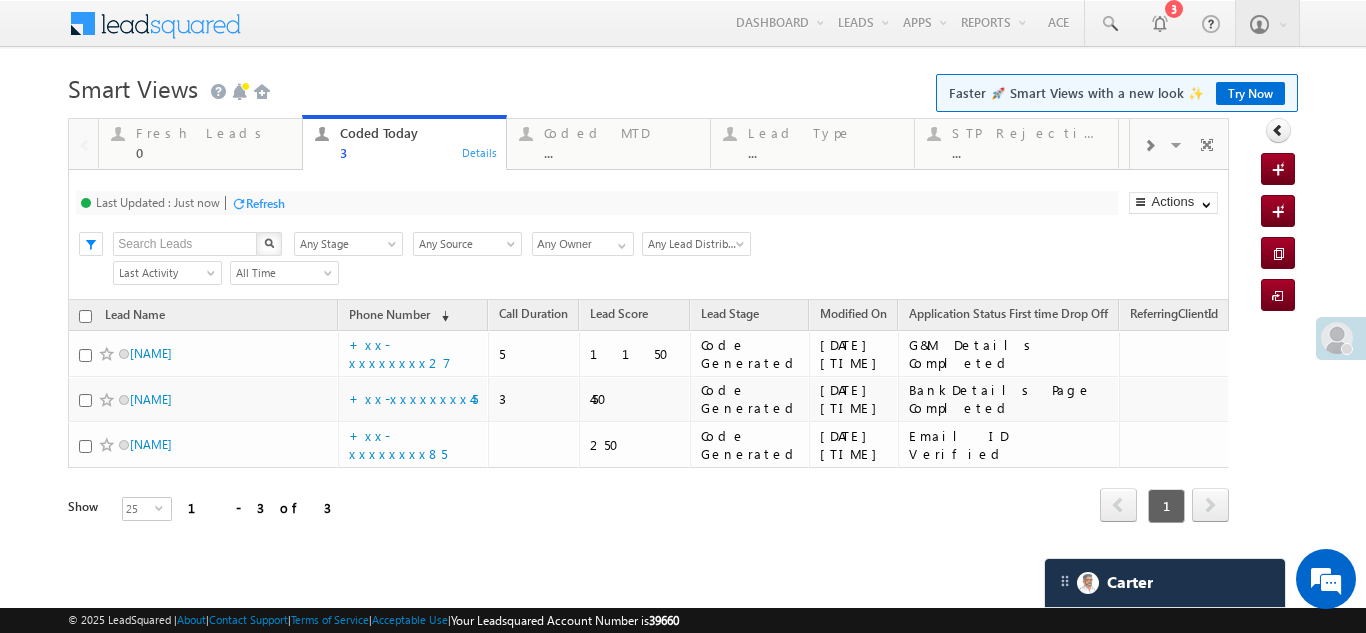 click on "Refresh" at bounding box center (265, 203) 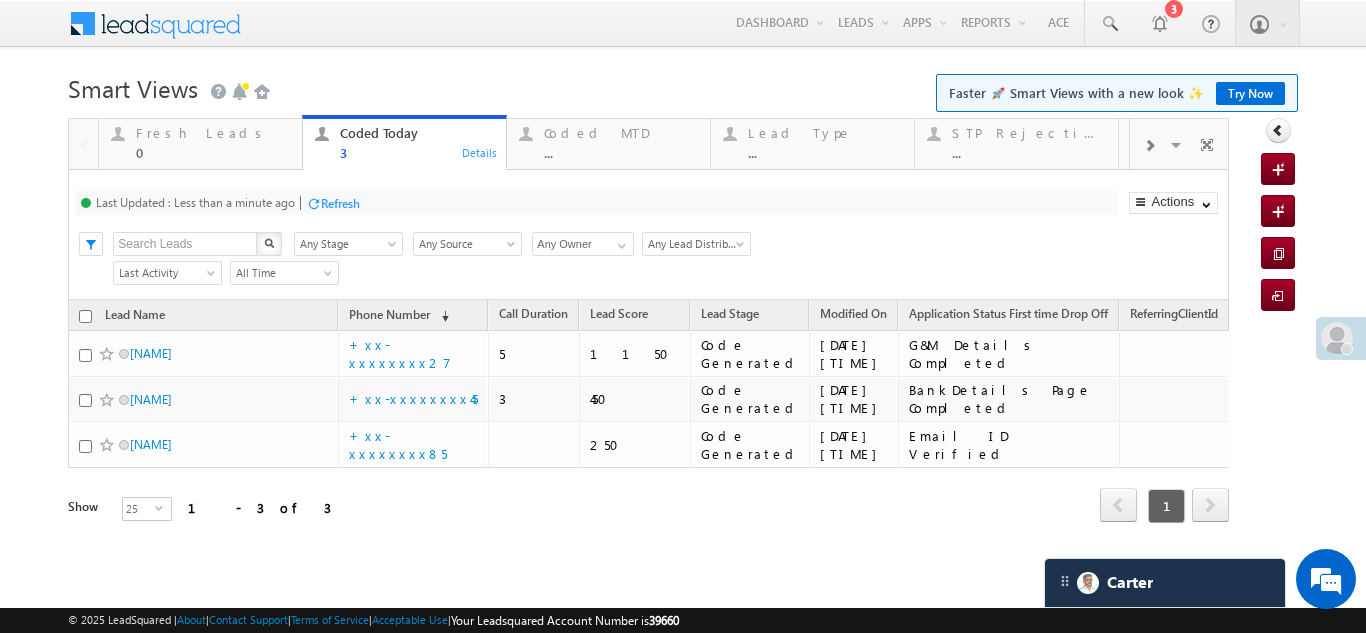 click on "Refresh" at bounding box center (340, 203) 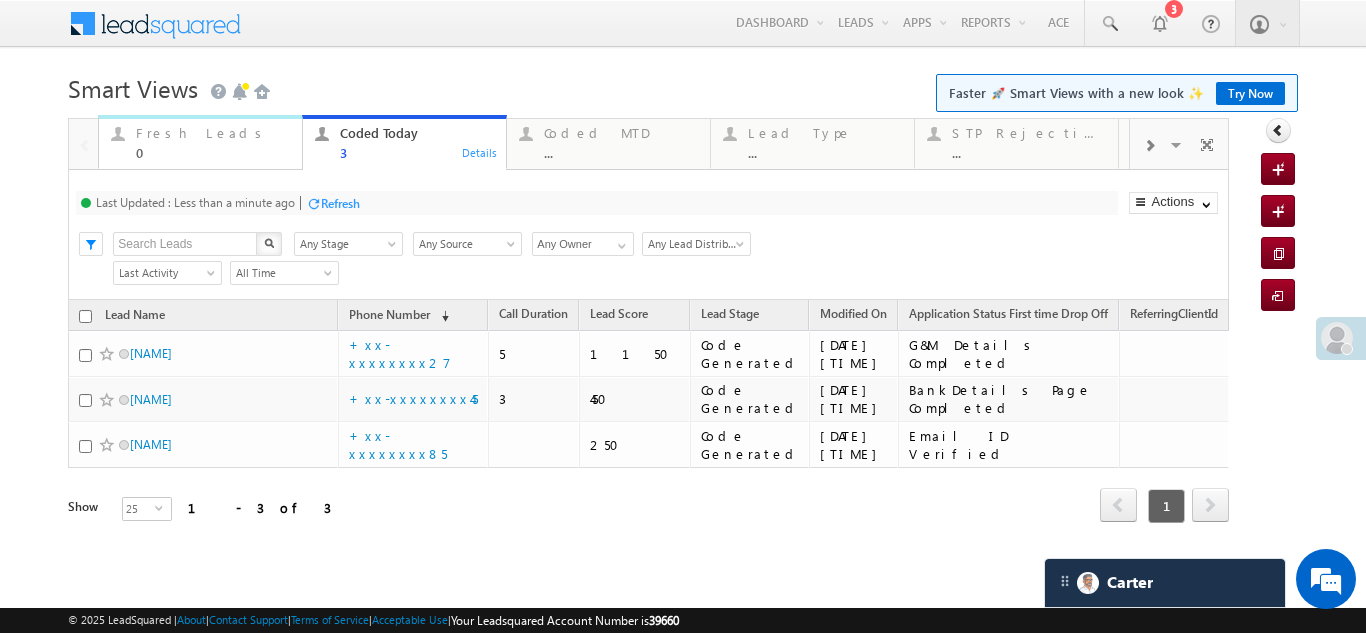 click on "Fresh Leads" at bounding box center (213, 133) 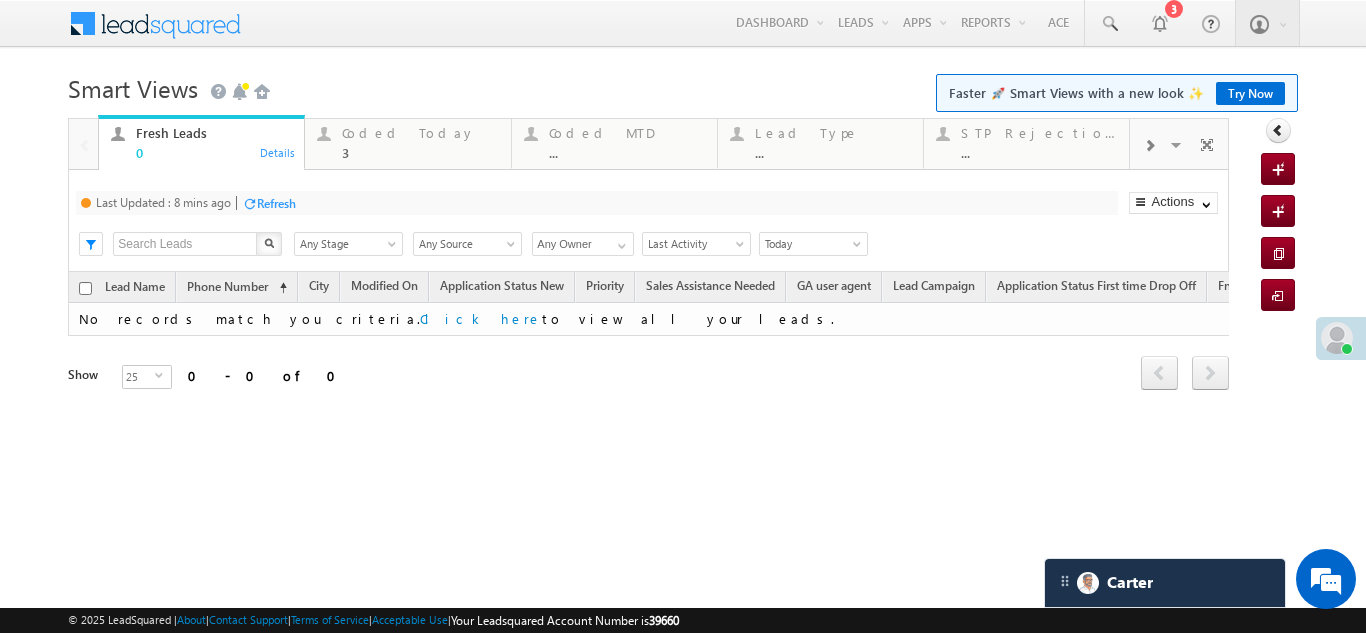 click on "Refresh" at bounding box center (276, 203) 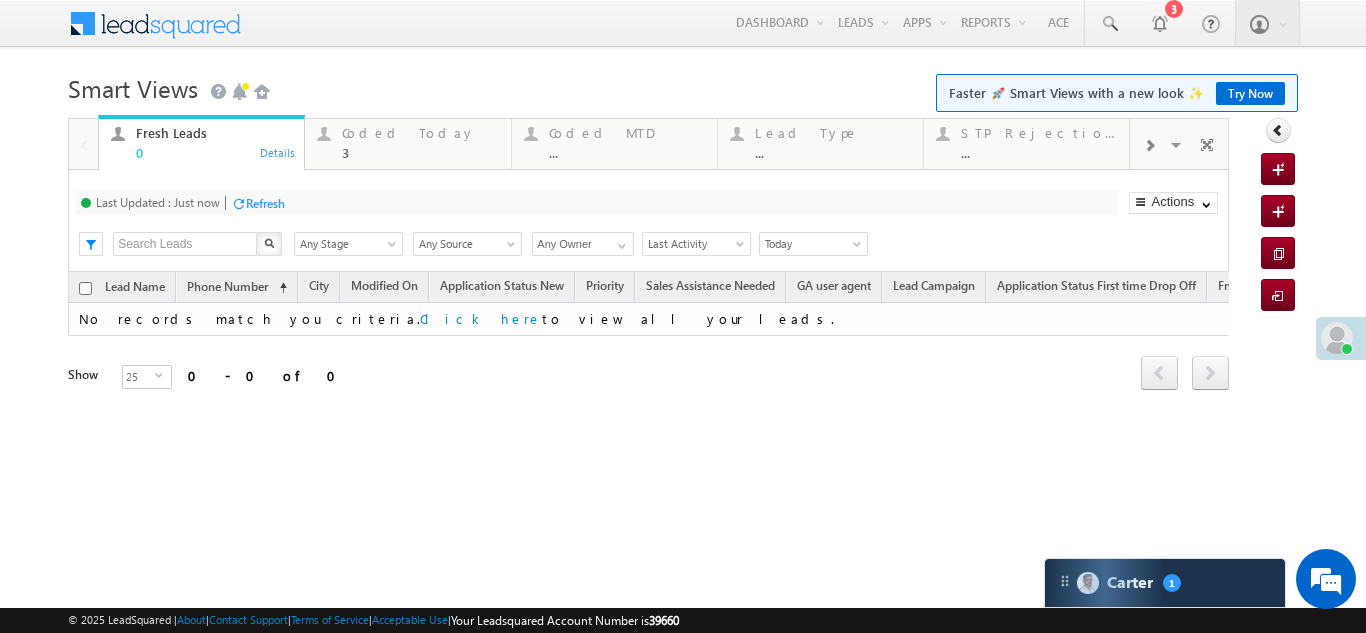 click on "Coded Today" at bounding box center [420, 133] 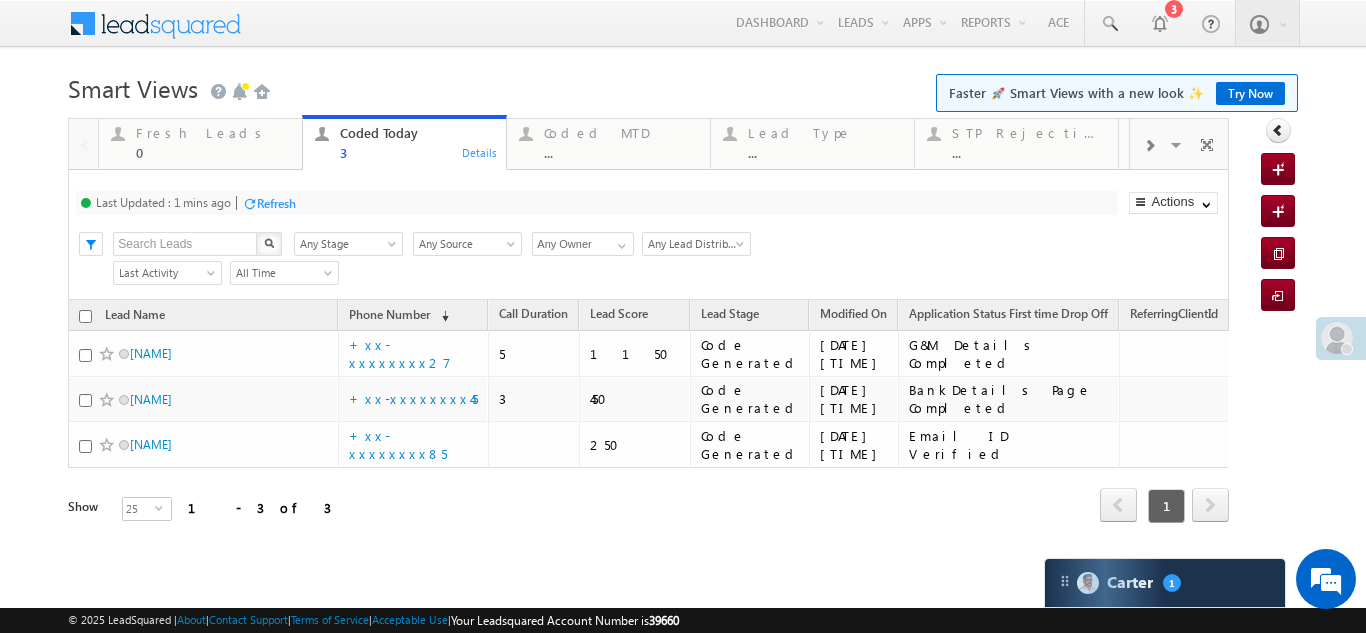 click on "Refresh" at bounding box center [276, 203] 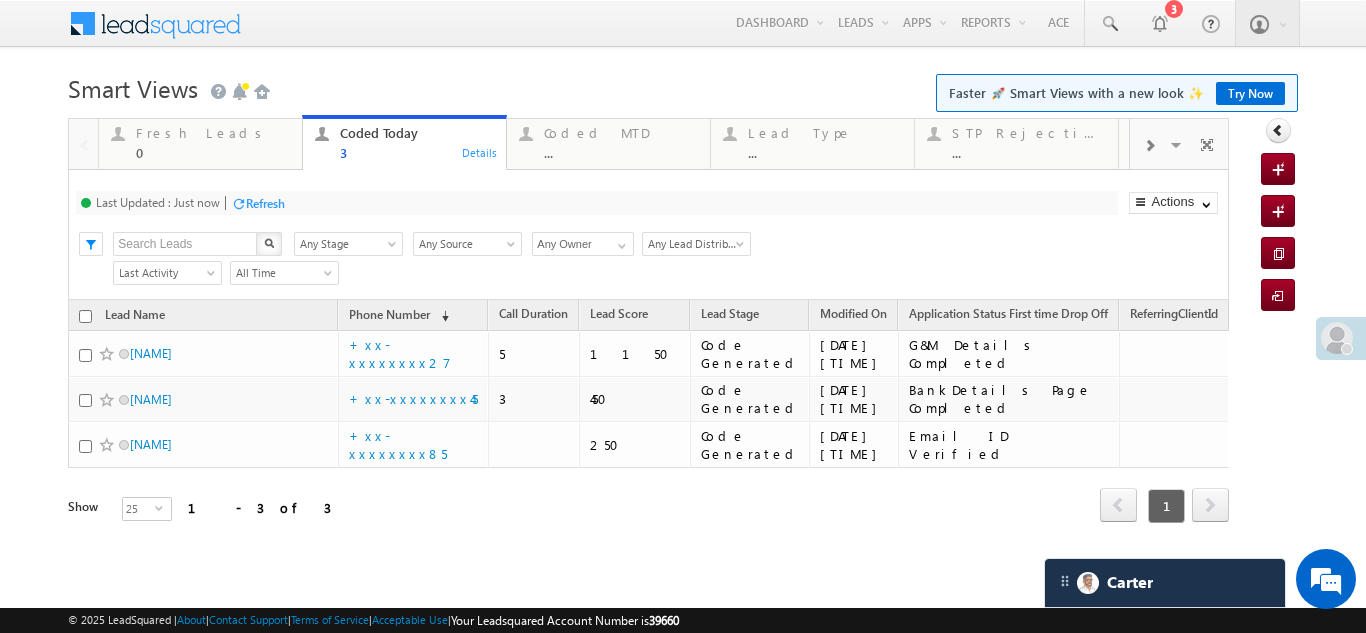 click on "Refresh" at bounding box center (265, 203) 